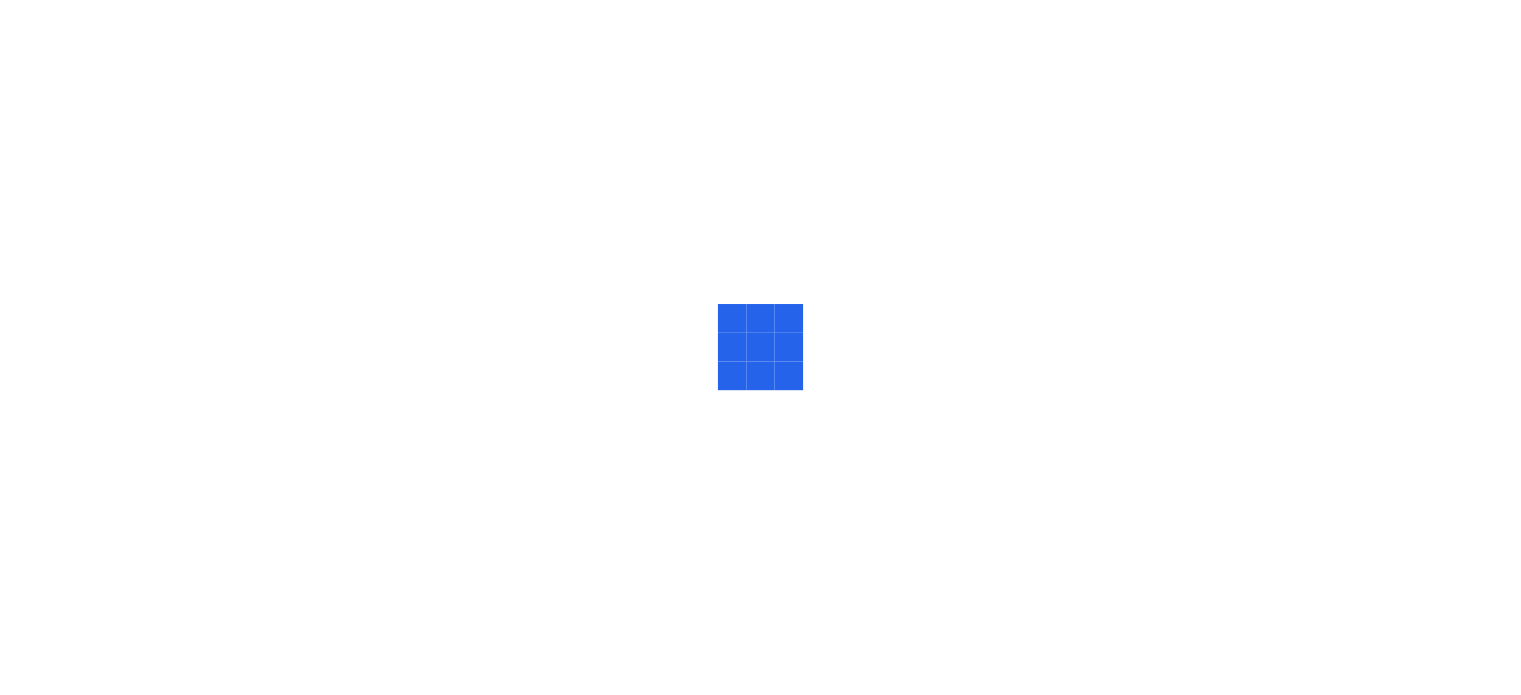 scroll, scrollTop: 0, scrollLeft: 0, axis: both 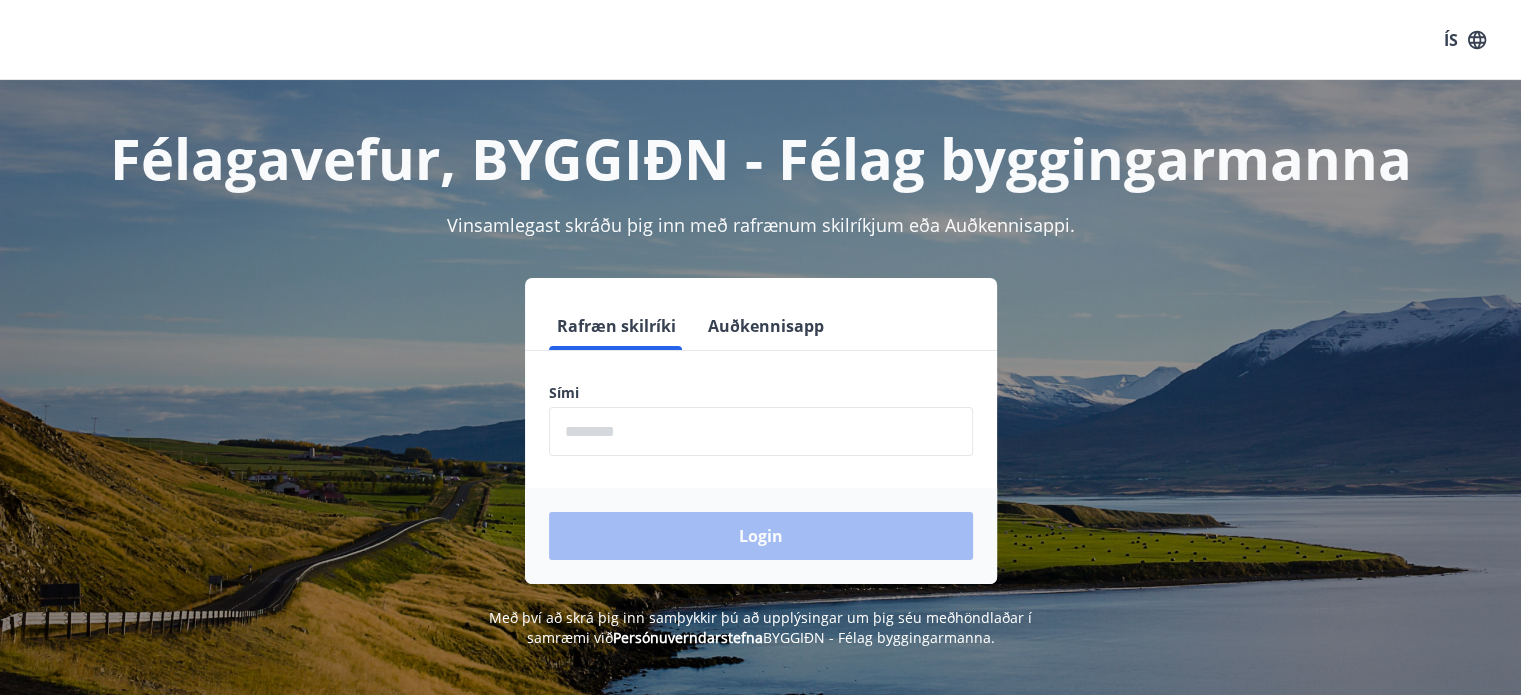 click at bounding box center [761, 431] 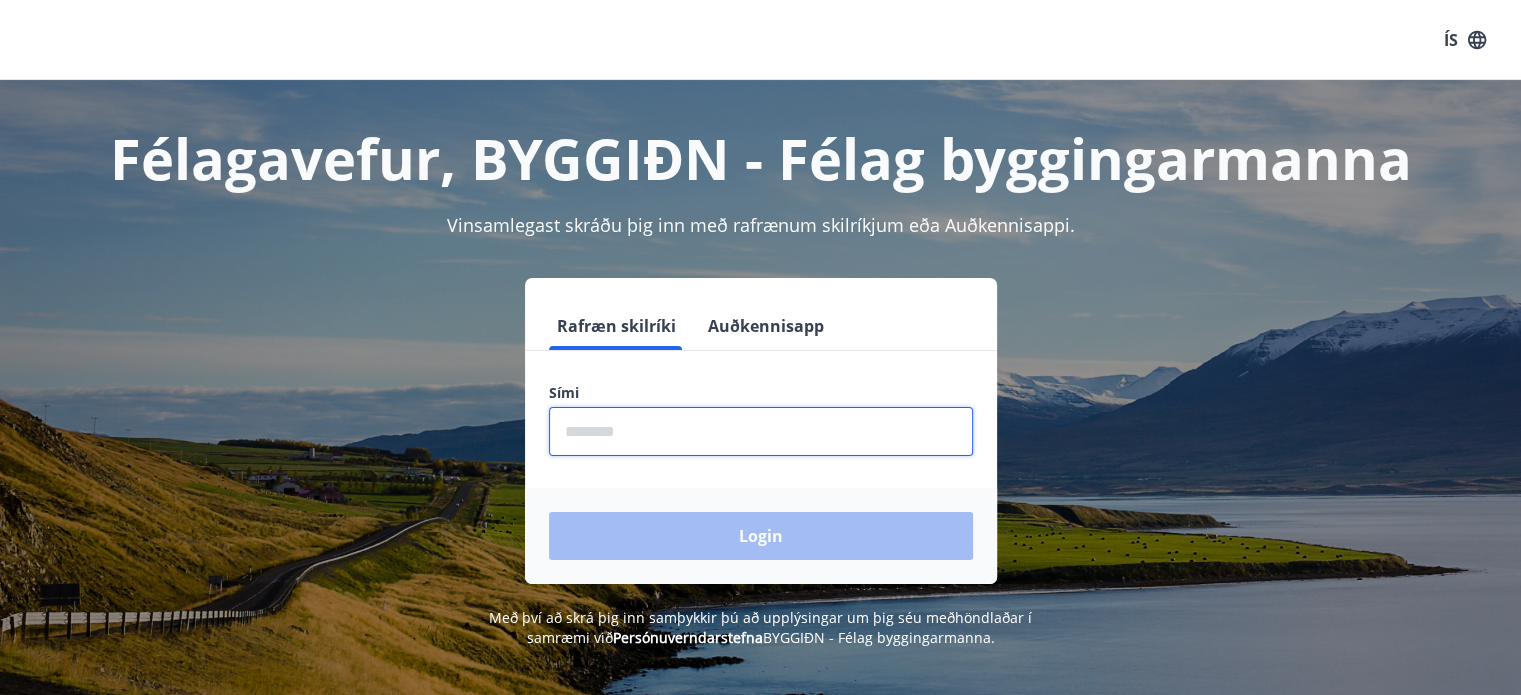 type on "********" 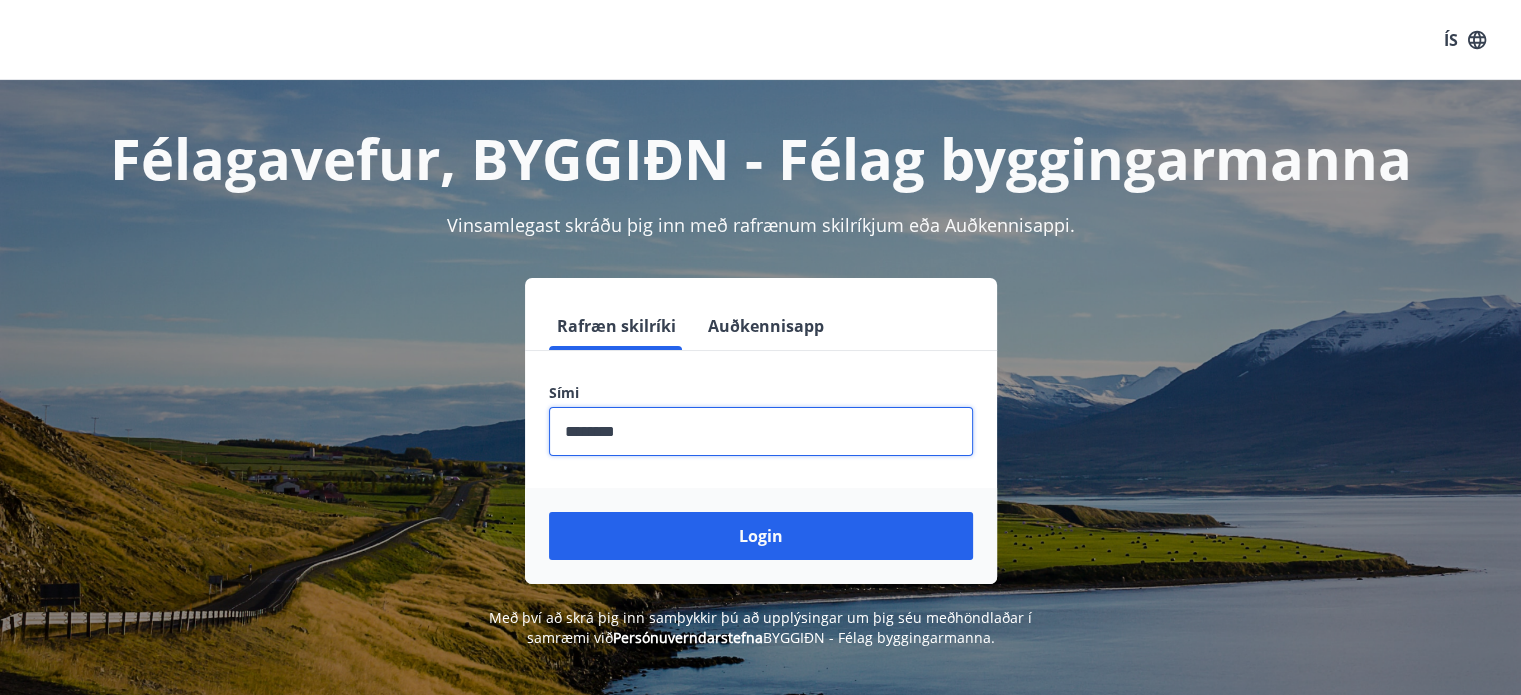 click on "Login" at bounding box center (761, 536) 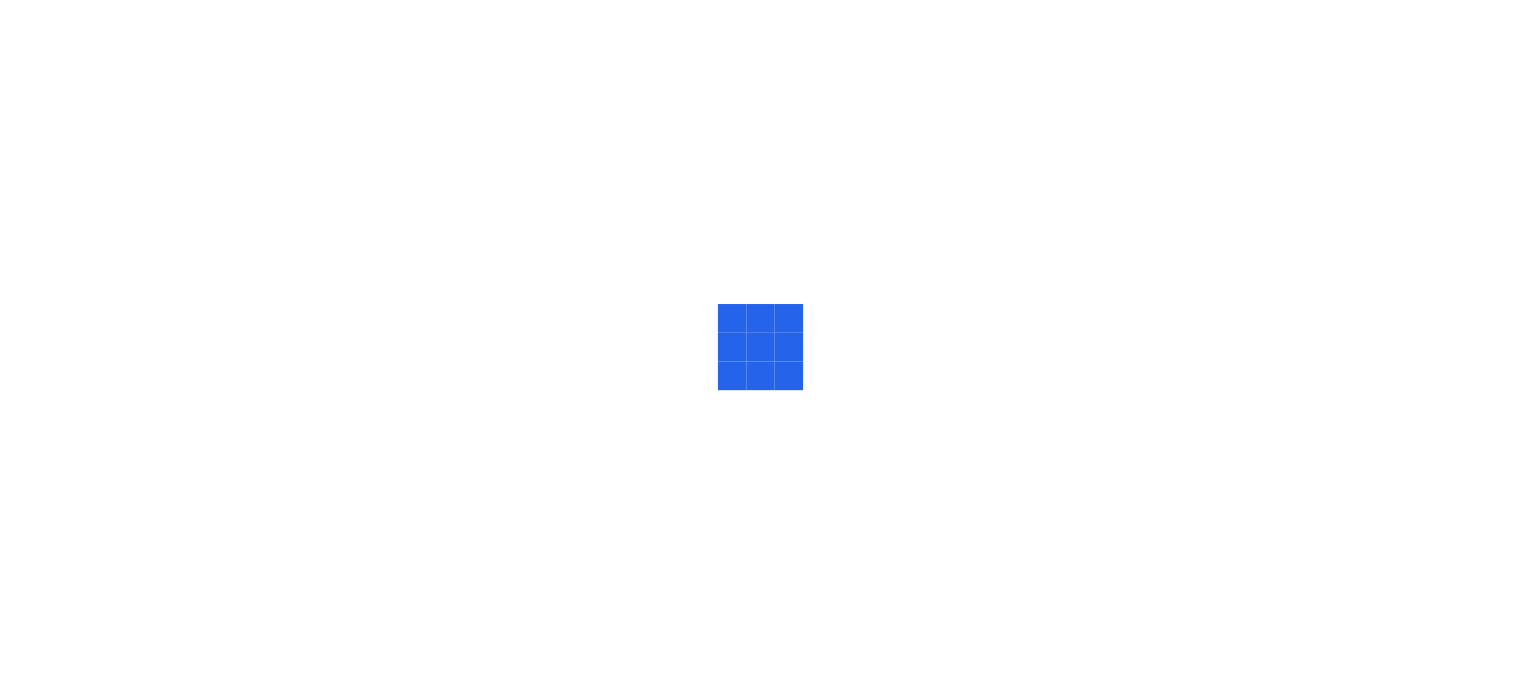scroll, scrollTop: 0, scrollLeft: 0, axis: both 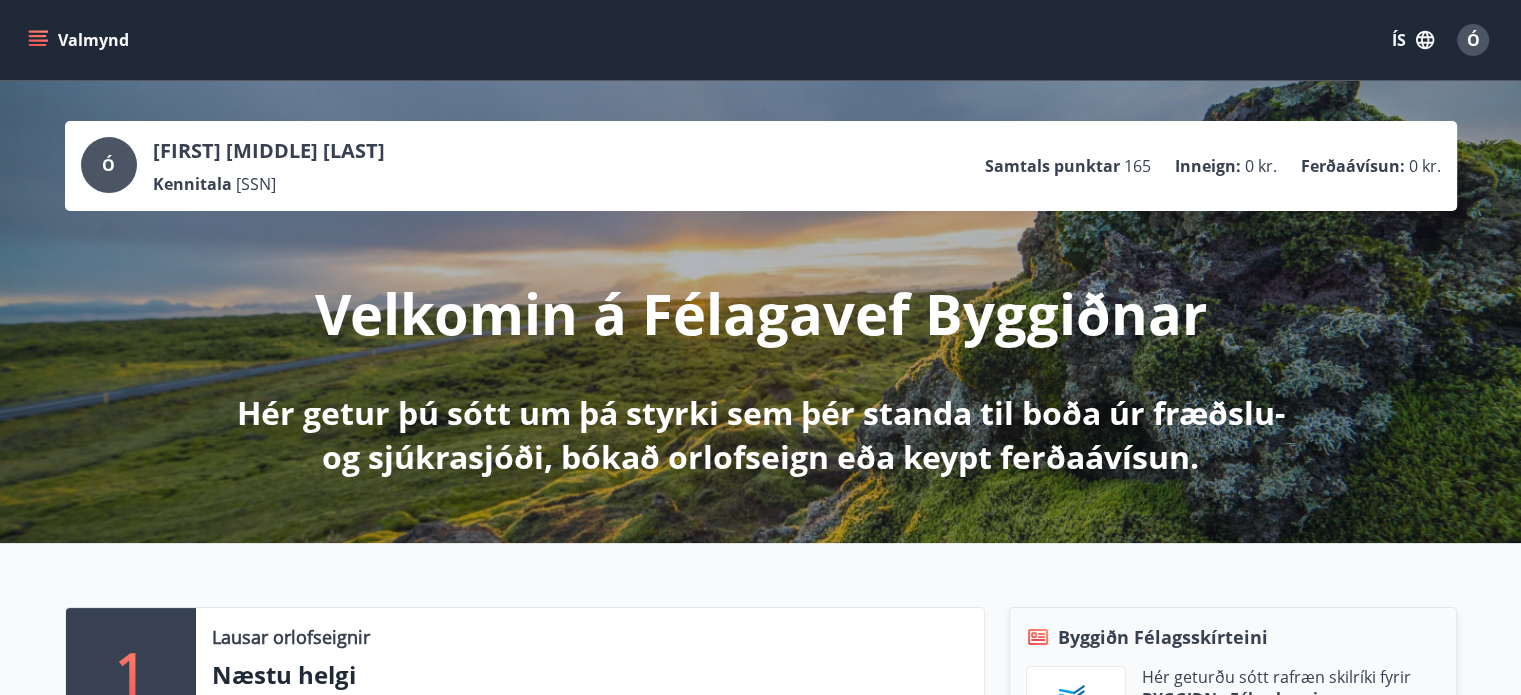 click 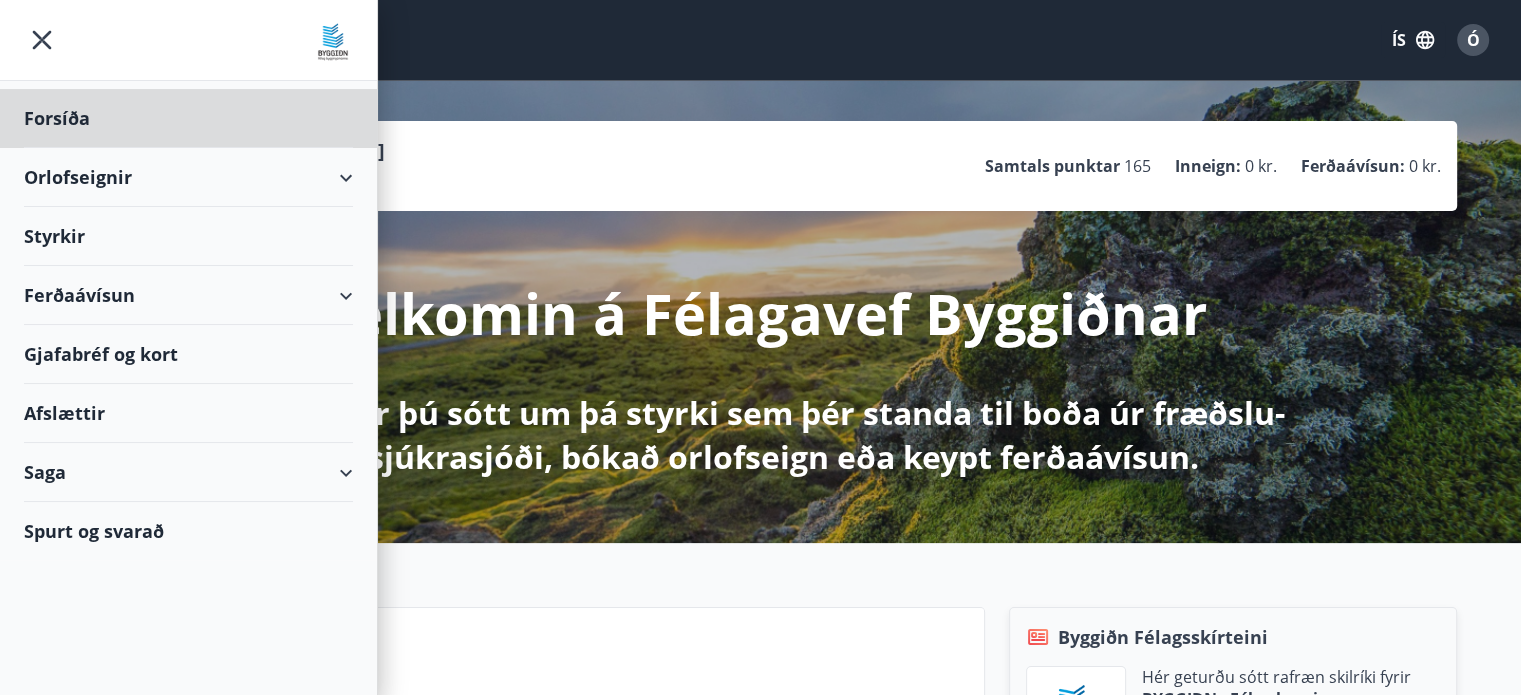 click on "Styrkir" at bounding box center [188, 118] 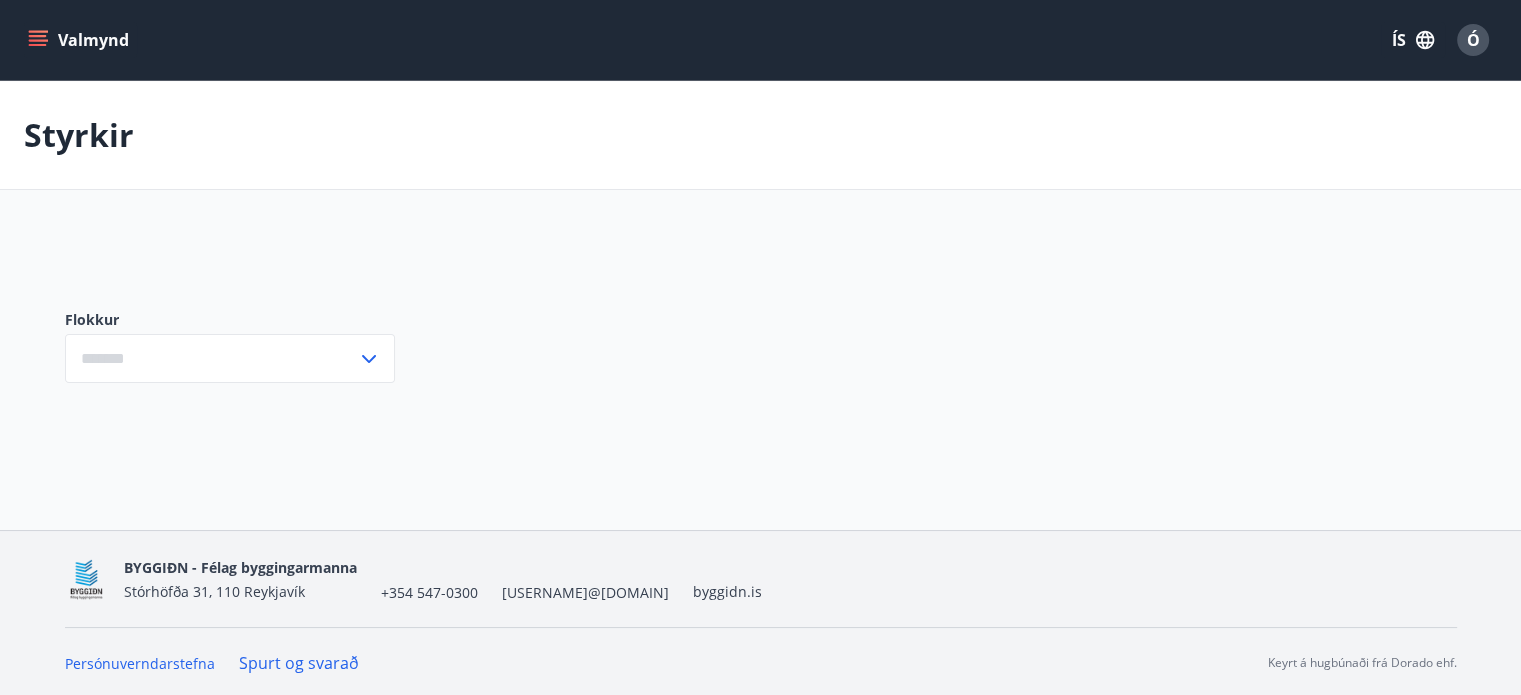 type on "***" 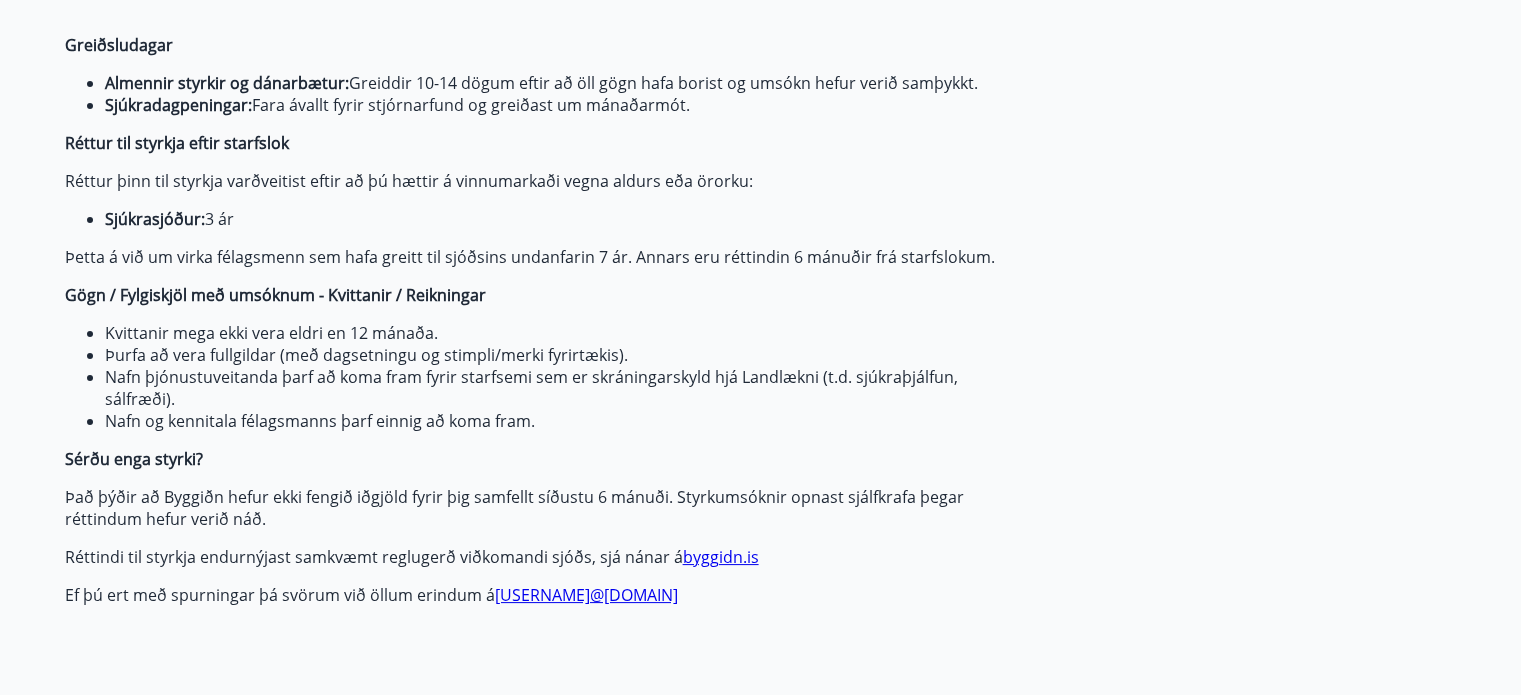 scroll, scrollTop: 200, scrollLeft: 0, axis: vertical 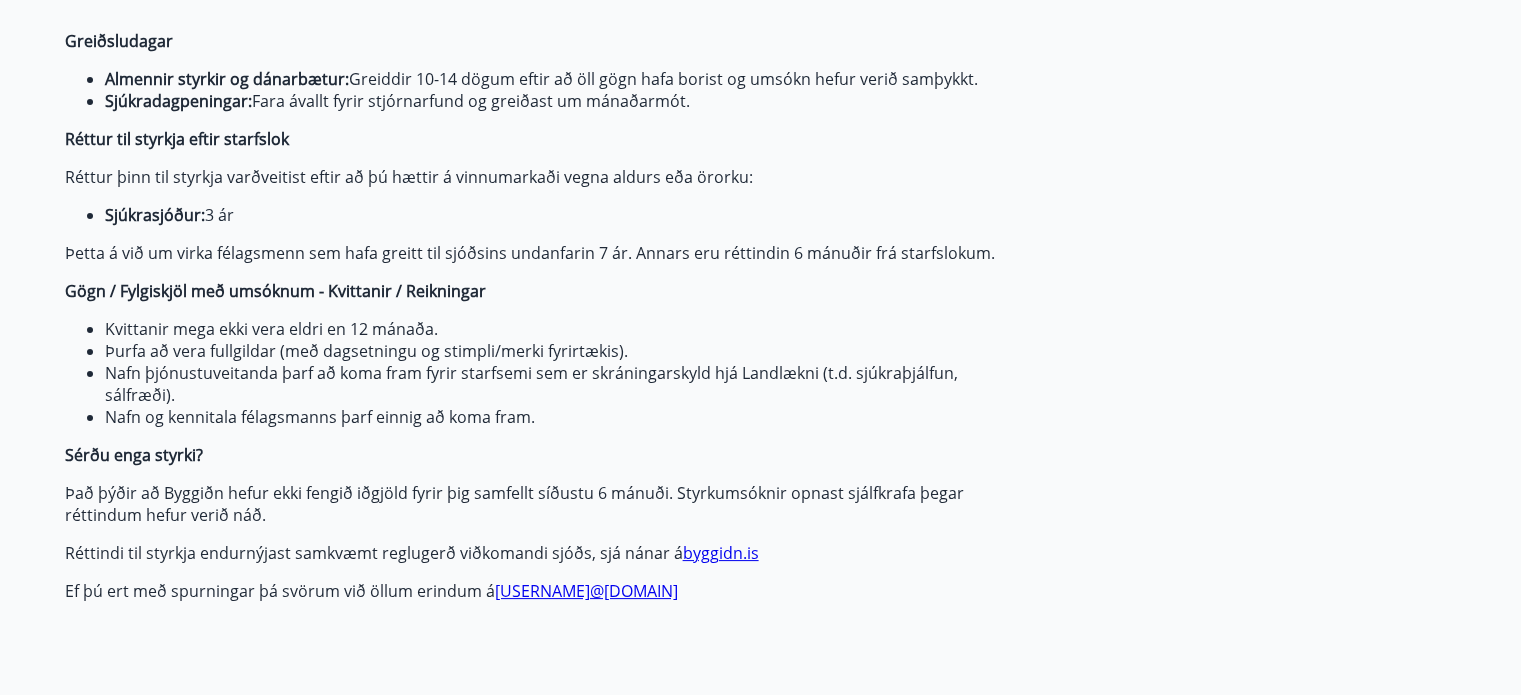 click on "byggidn.is" at bounding box center (721, 553) 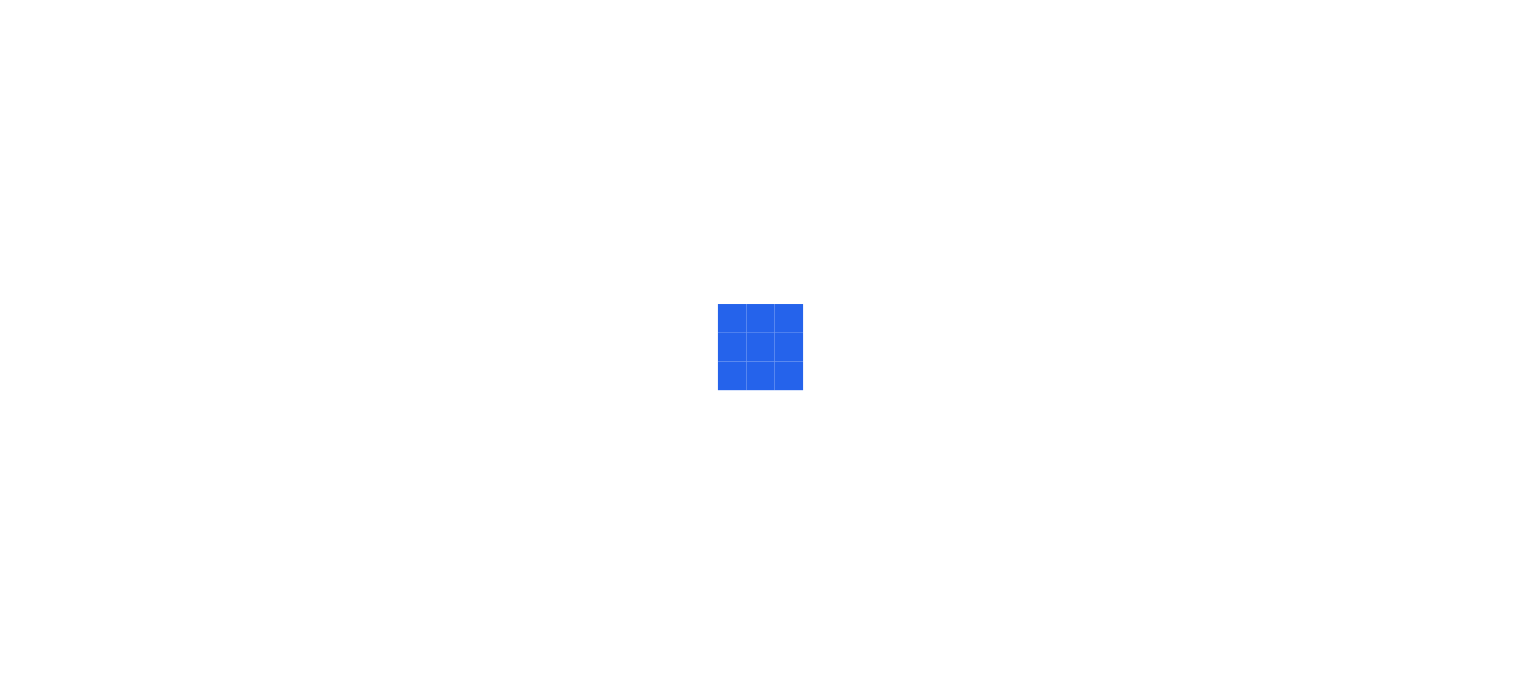 scroll, scrollTop: 0, scrollLeft: 0, axis: both 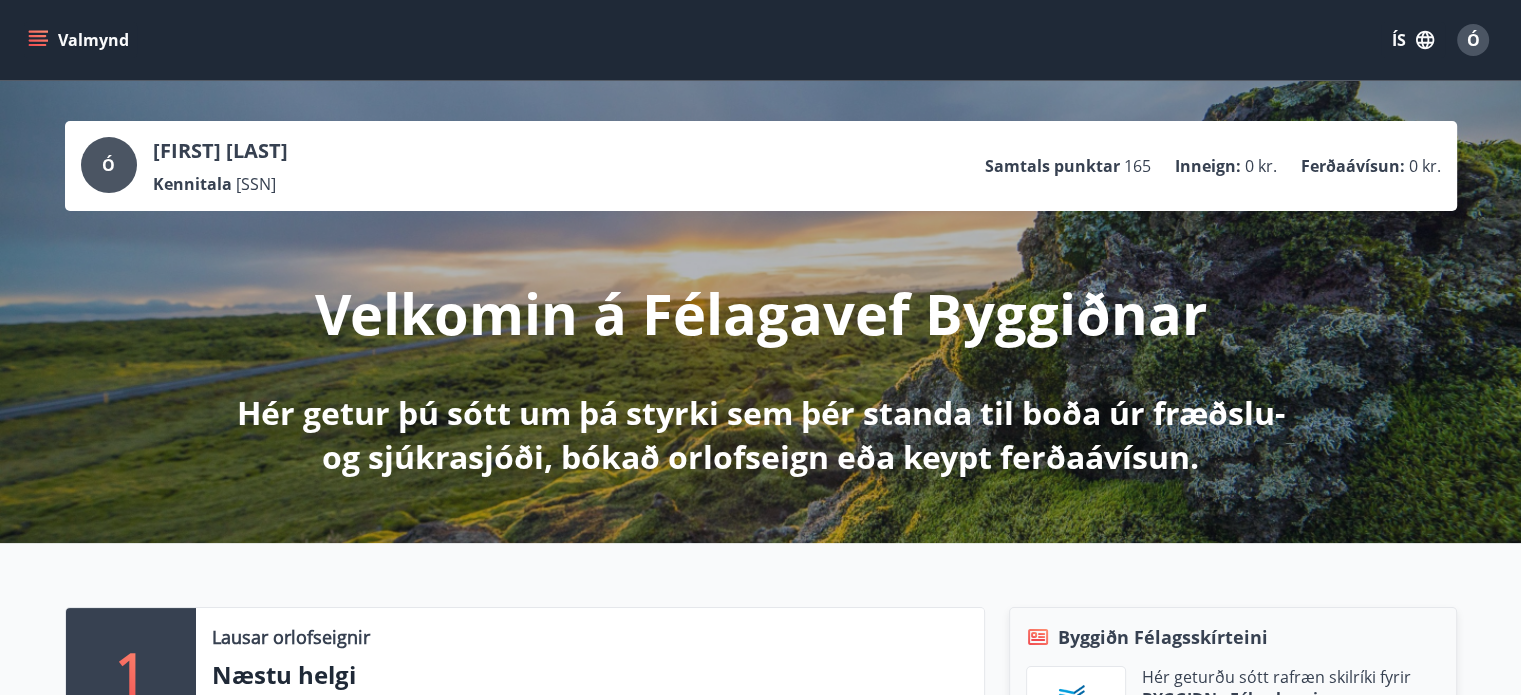 click 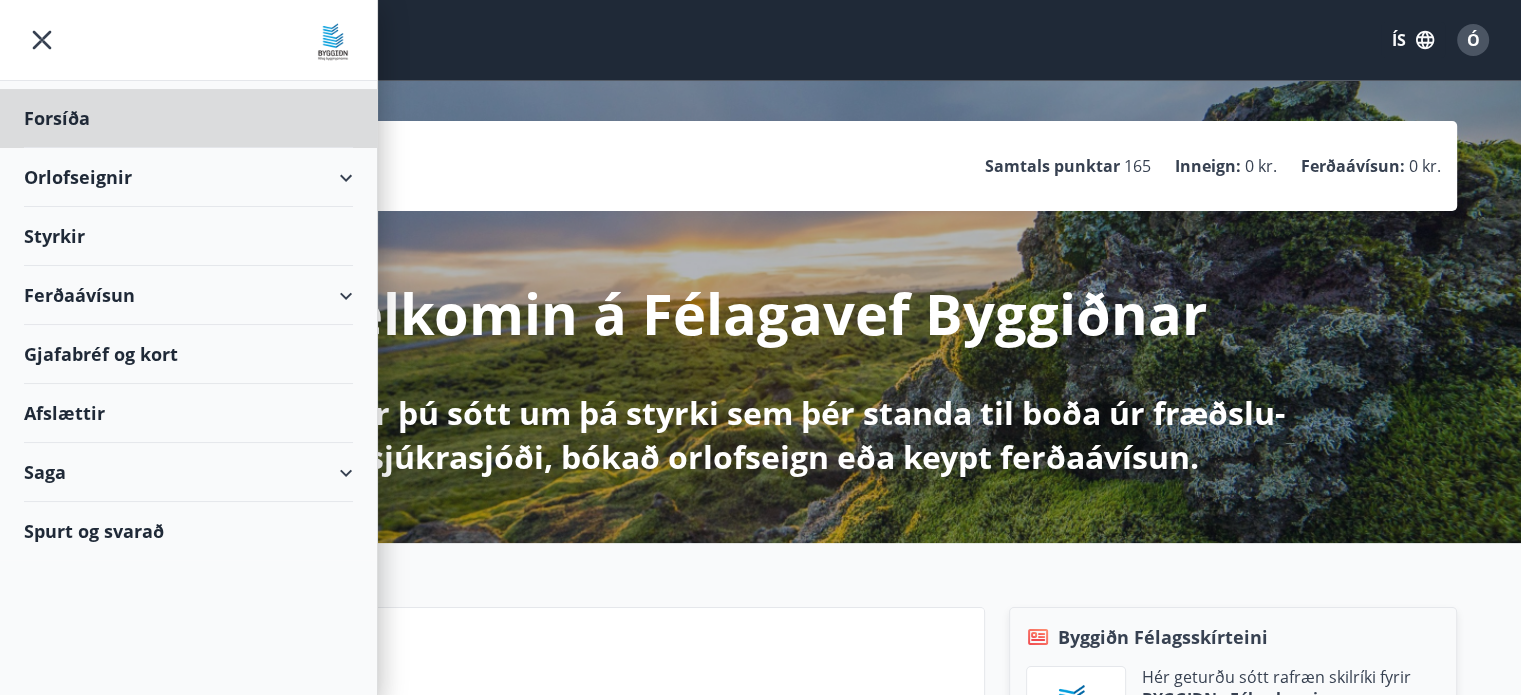 click on "Styrkir" at bounding box center (188, 118) 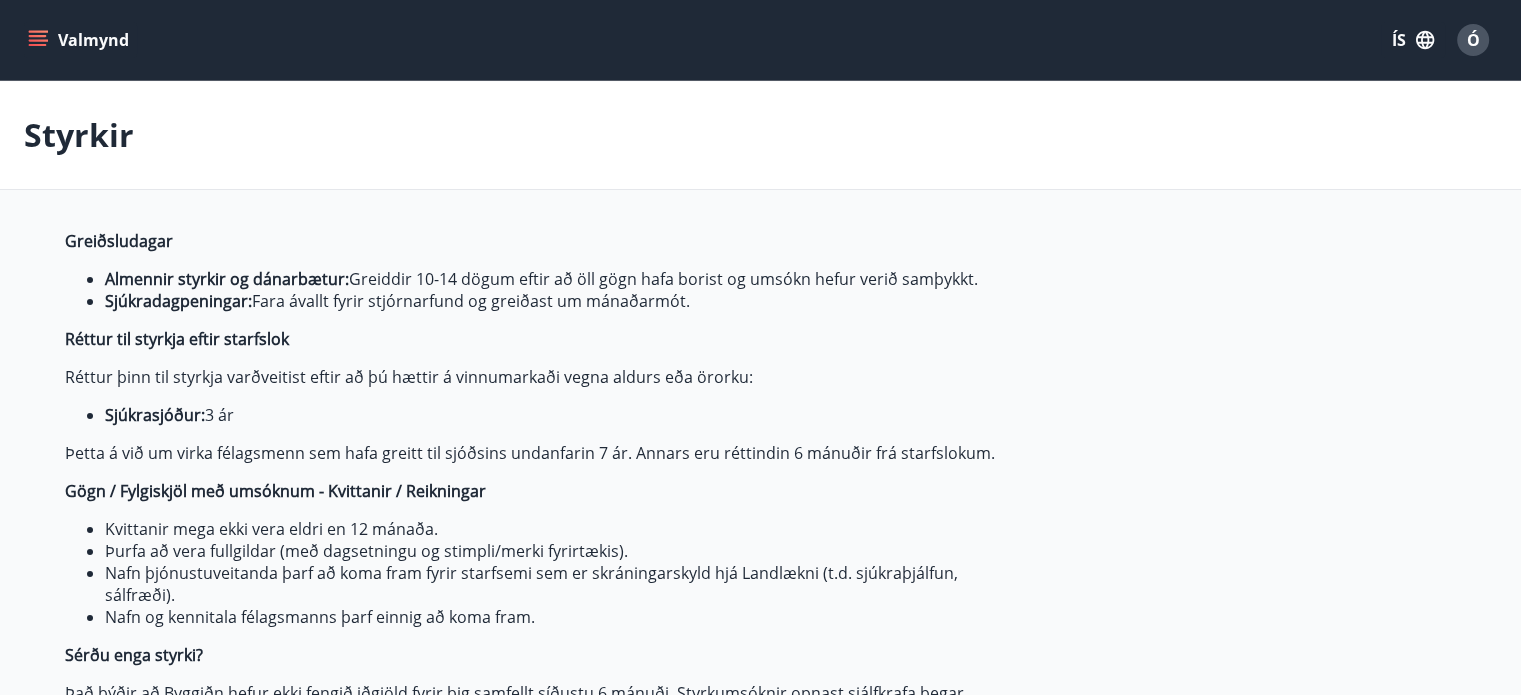 type on "***" 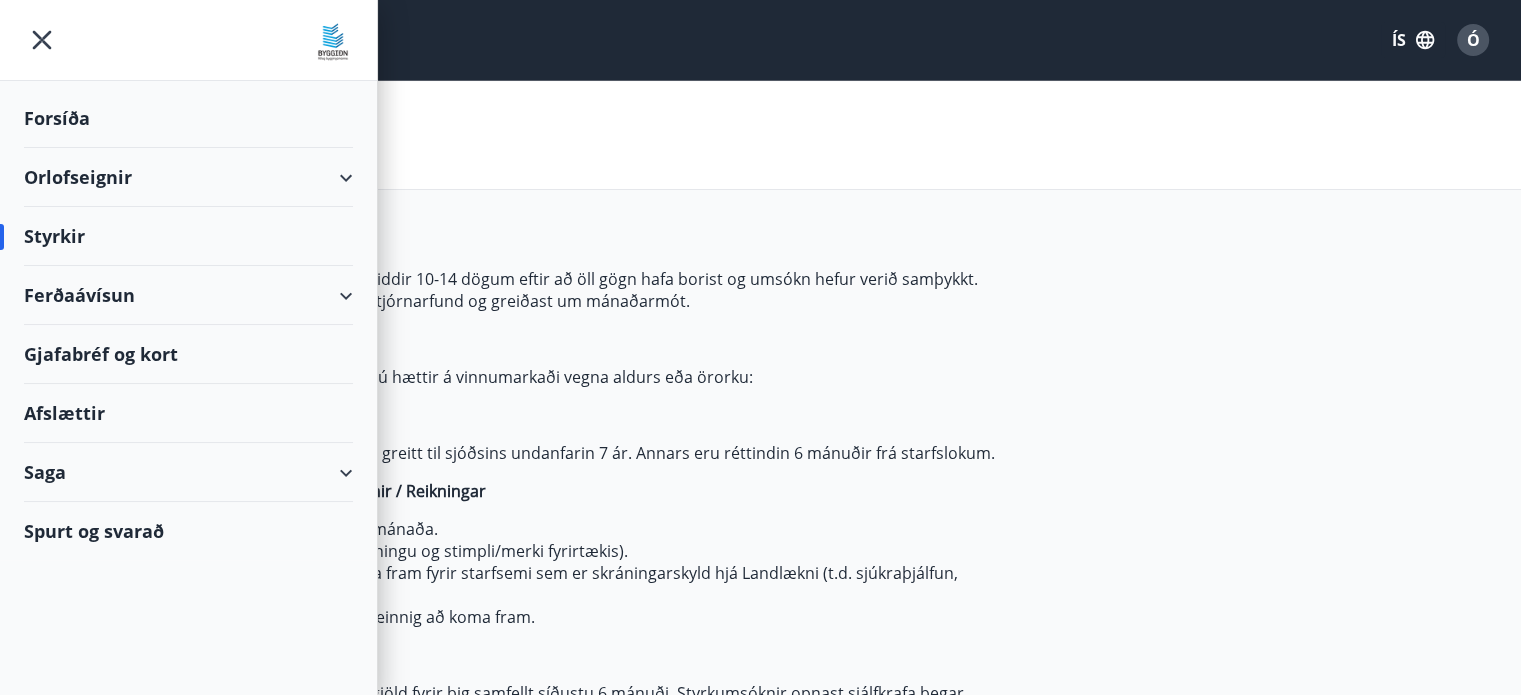 click on "Spurt og svarað" at bounding box center (188, 531) 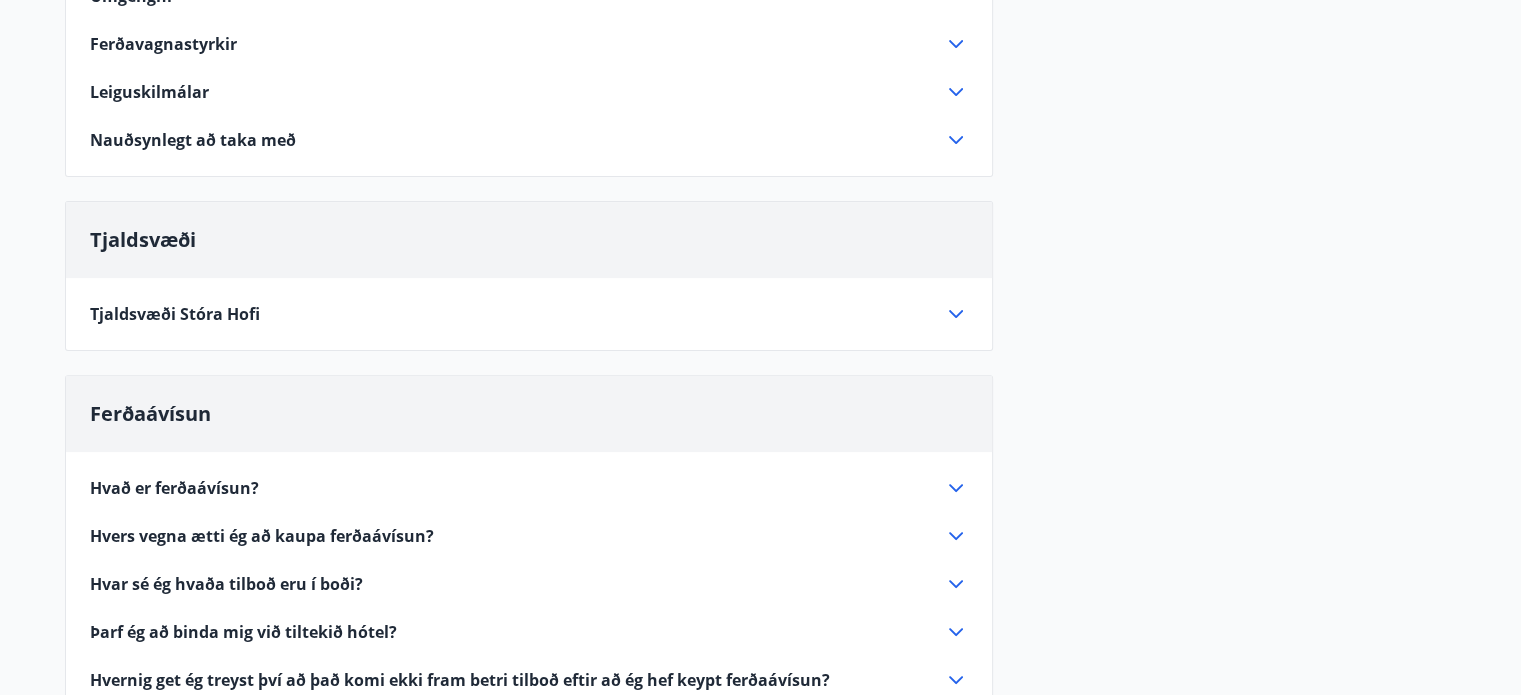 scroll, scrollTop: 0, scrollLeft: 0, axis: both 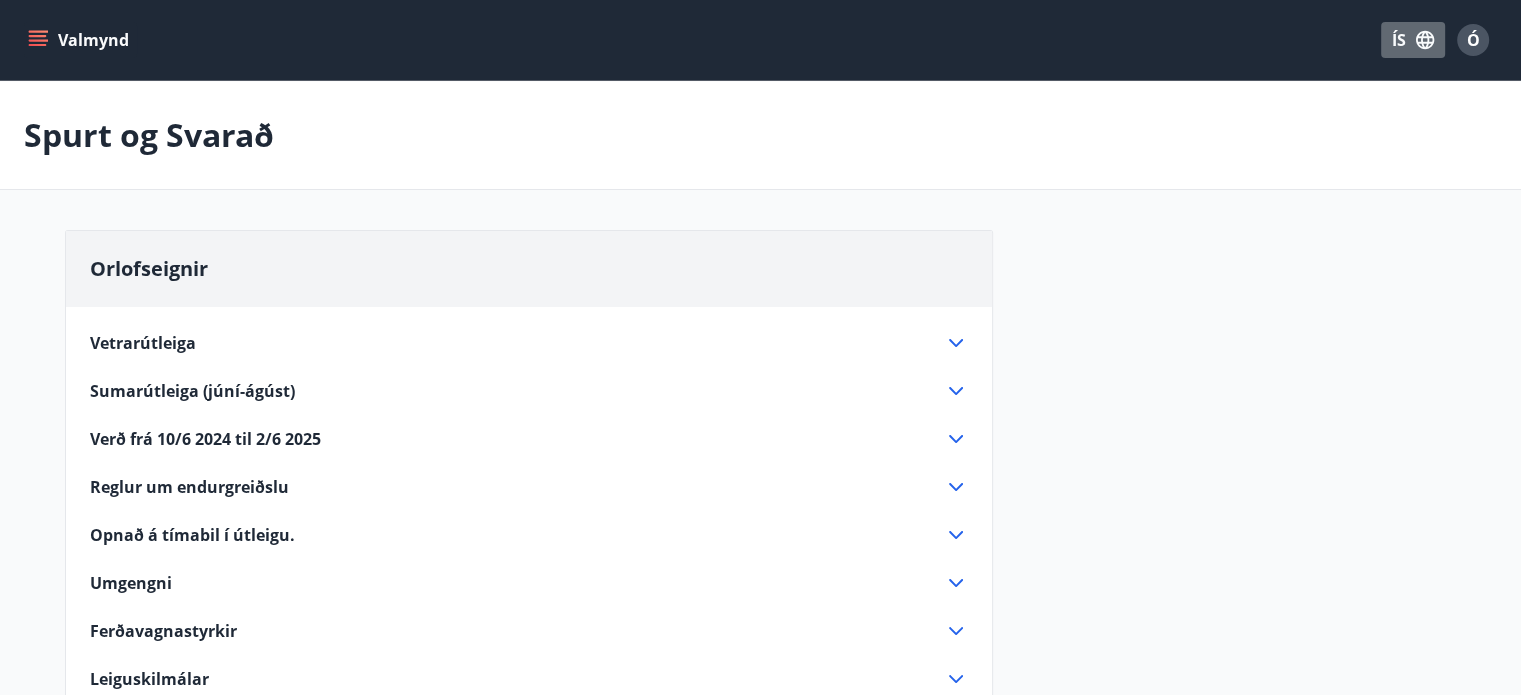 click 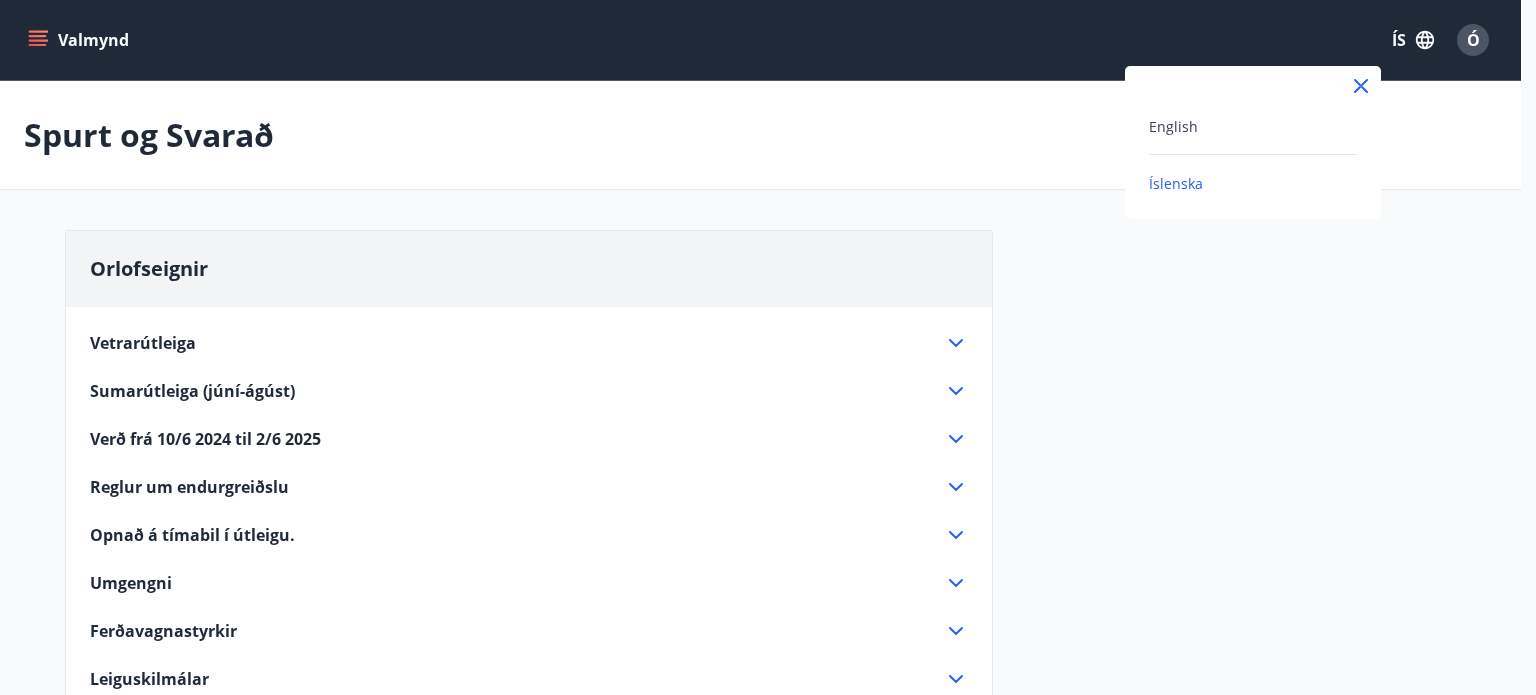 click at bounding box center [768, 347] 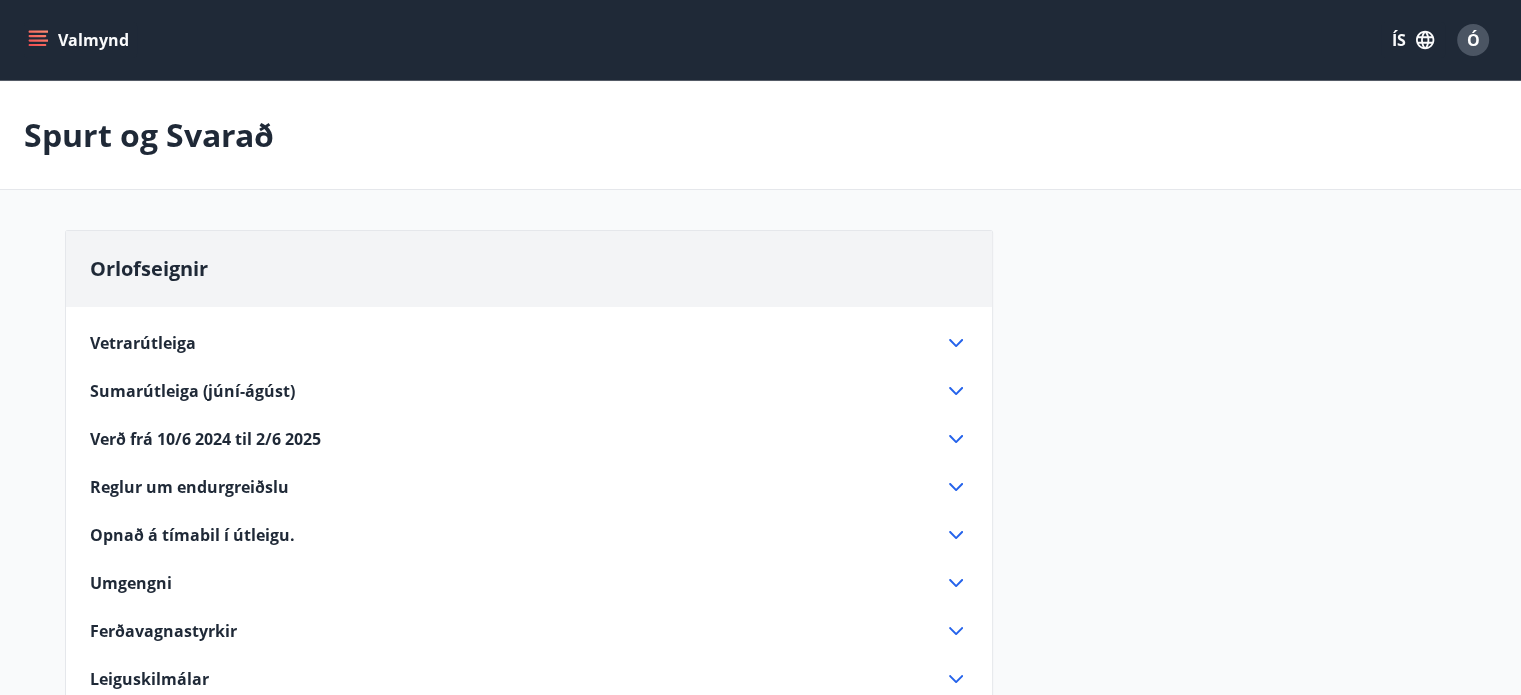 click on "Spurt og Svarað" at bounding box center (760, 135) 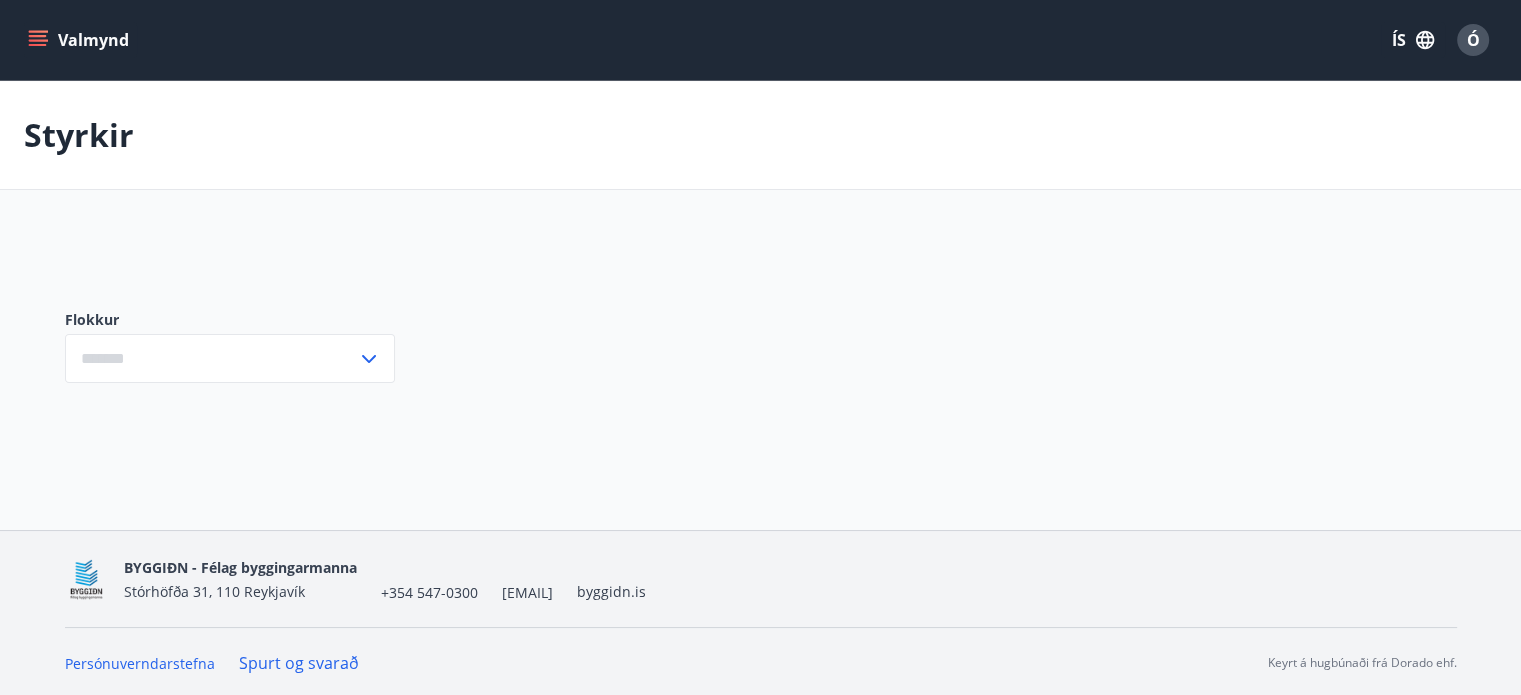 type on "***" 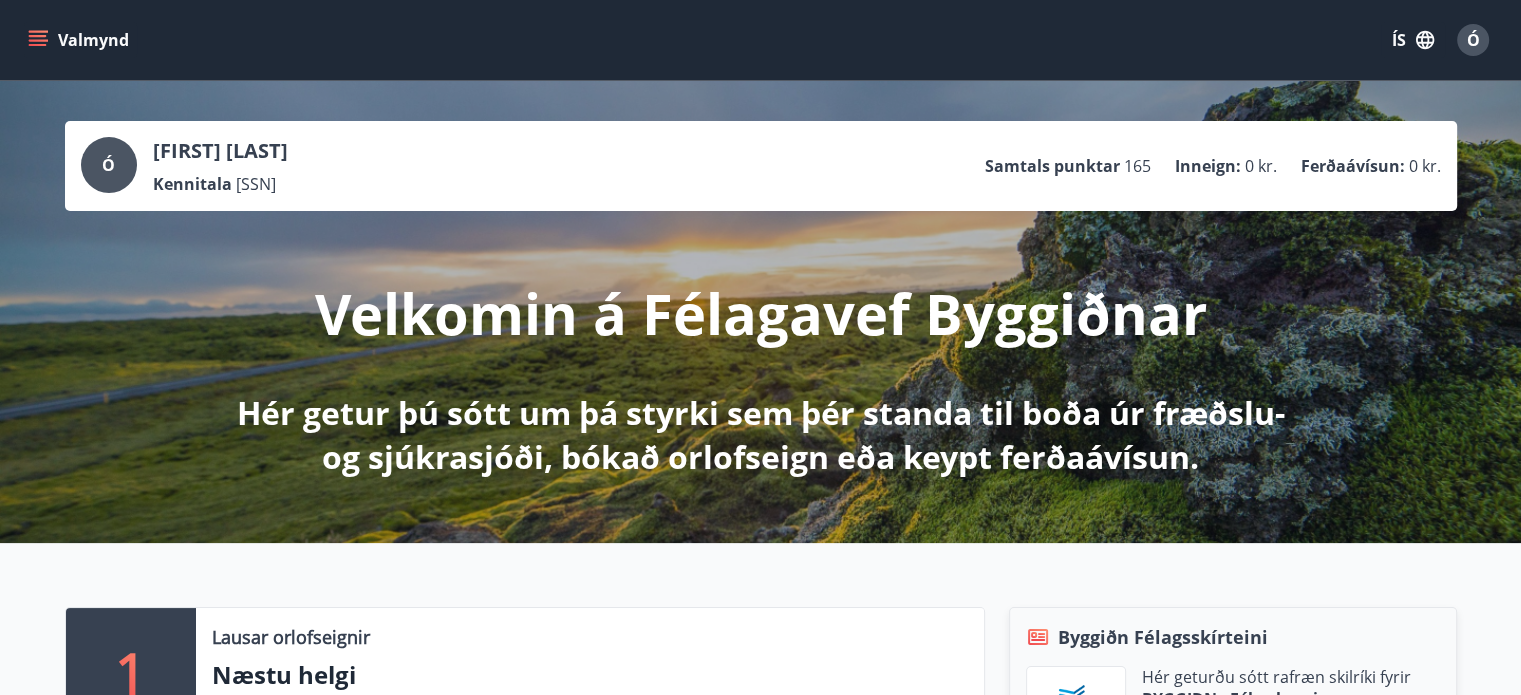 click 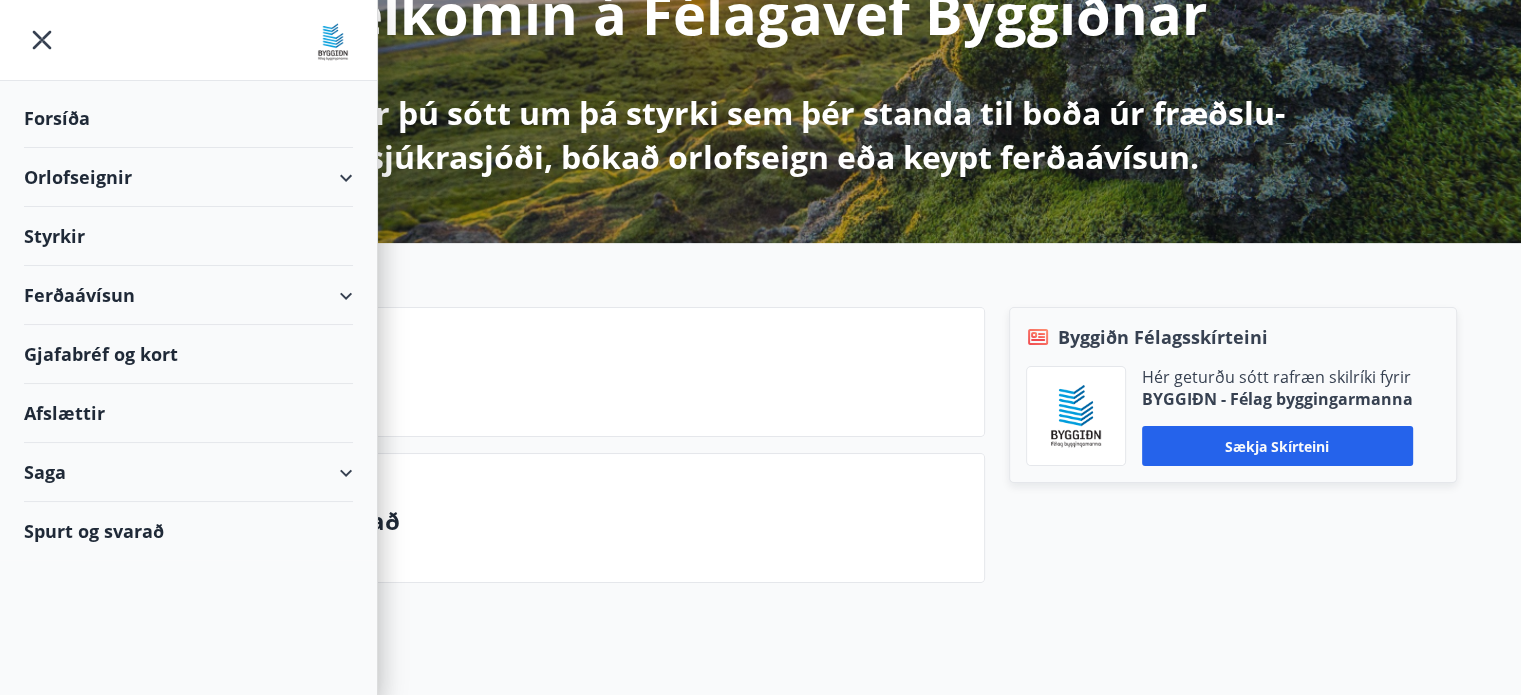 scroll, scrollTop: 800, scrollLeft: 0, axis: vertical 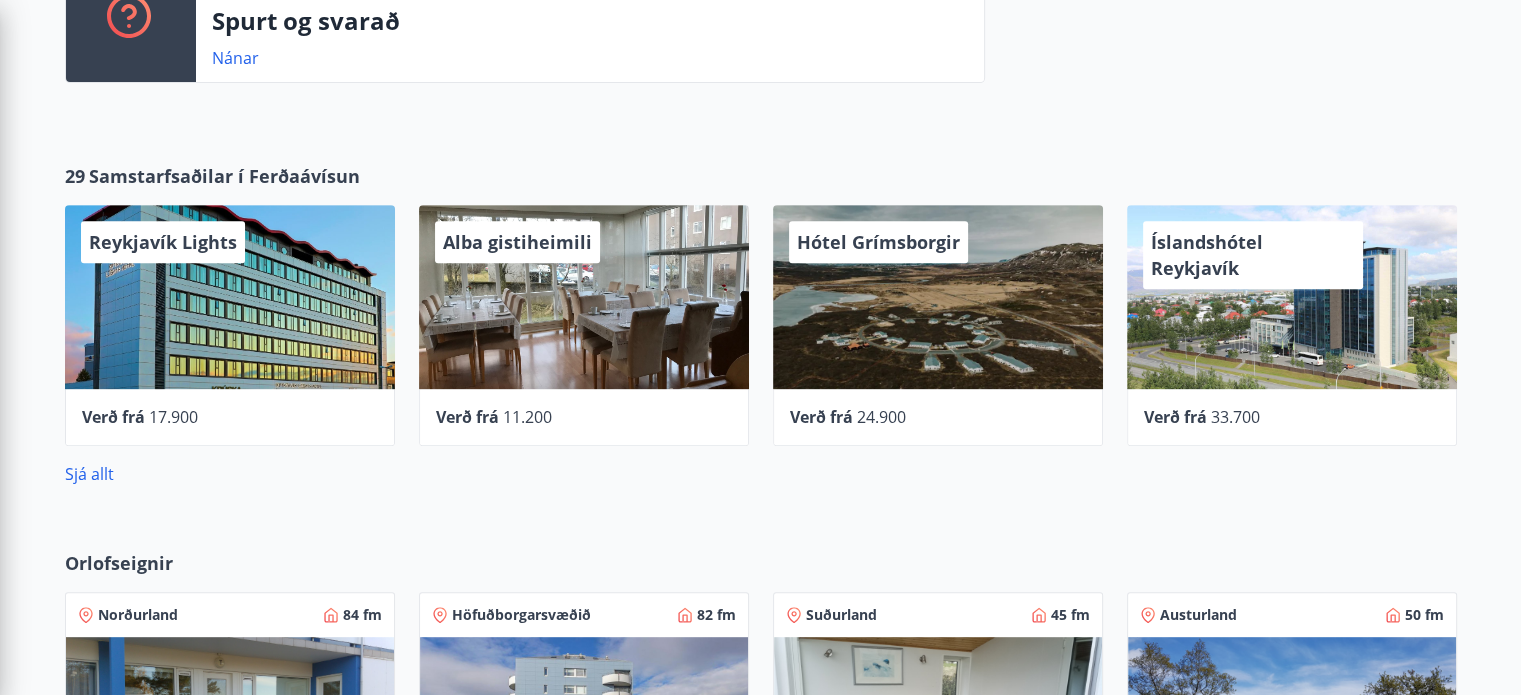 click on "1 Lausar orlofseignir Næstu helgi Nánar Upplýsingar Spurt og svarað Nánar Byggiðn Félagsskírteini Hér geturðu sótt rafræn skilríki fyrir BYGGIÐN - Félag byggingarmanna Sækja skírteini" at bounding box center (760, -63) 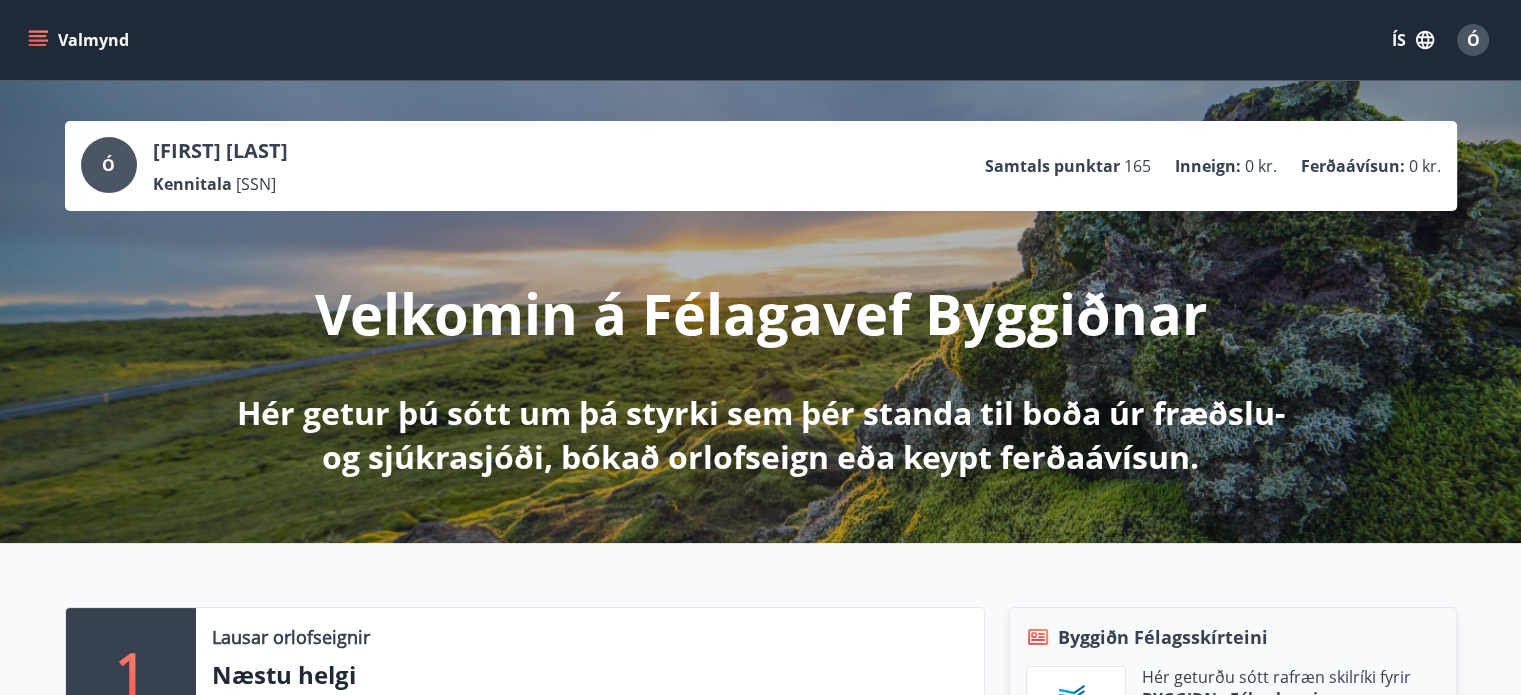 scroll, scrollTop: 0, scrollLeft: 0, axis: both 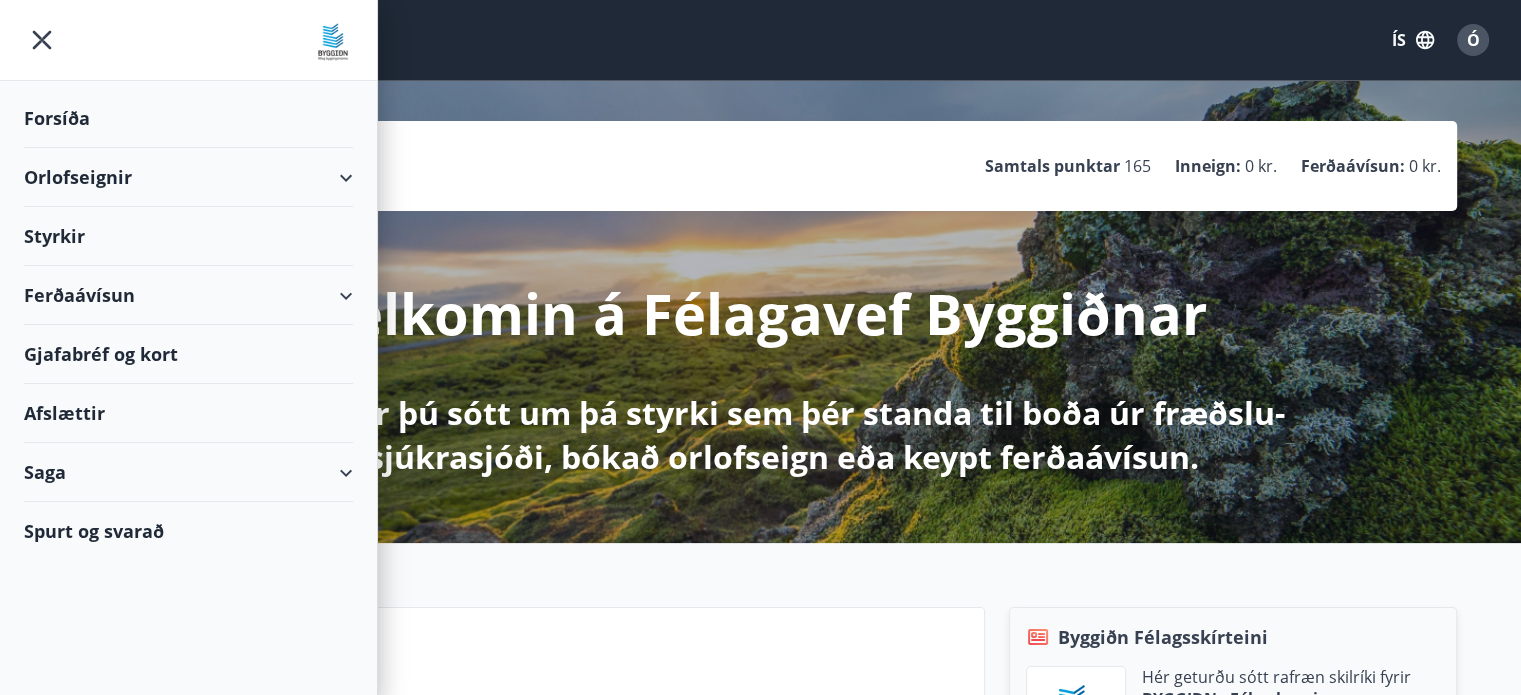 click on "Forsíða" at bounding box center (188, 118) 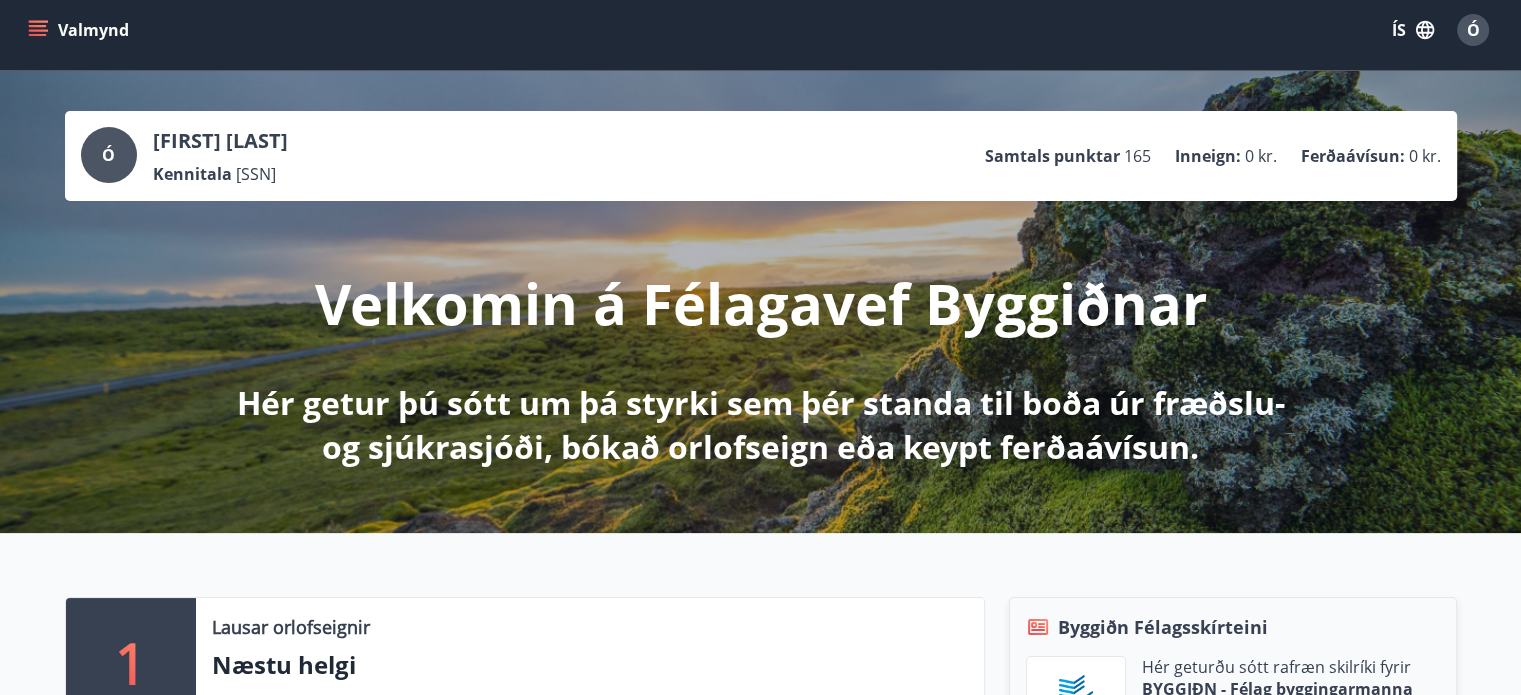 scroll, scrollTop: 0, scrollLeft: 0, axis: both 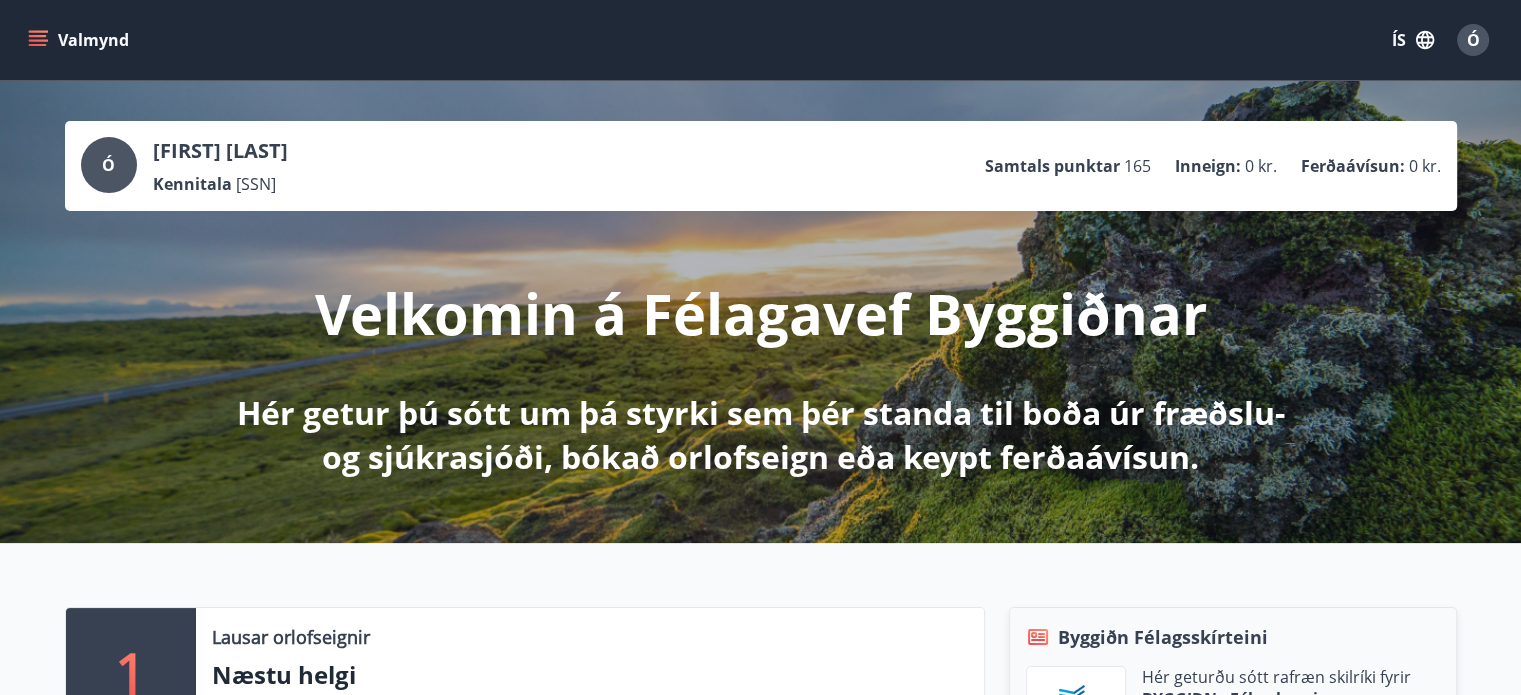 click on "[FIRST] [LAST]" at bounding box center [220, 151] 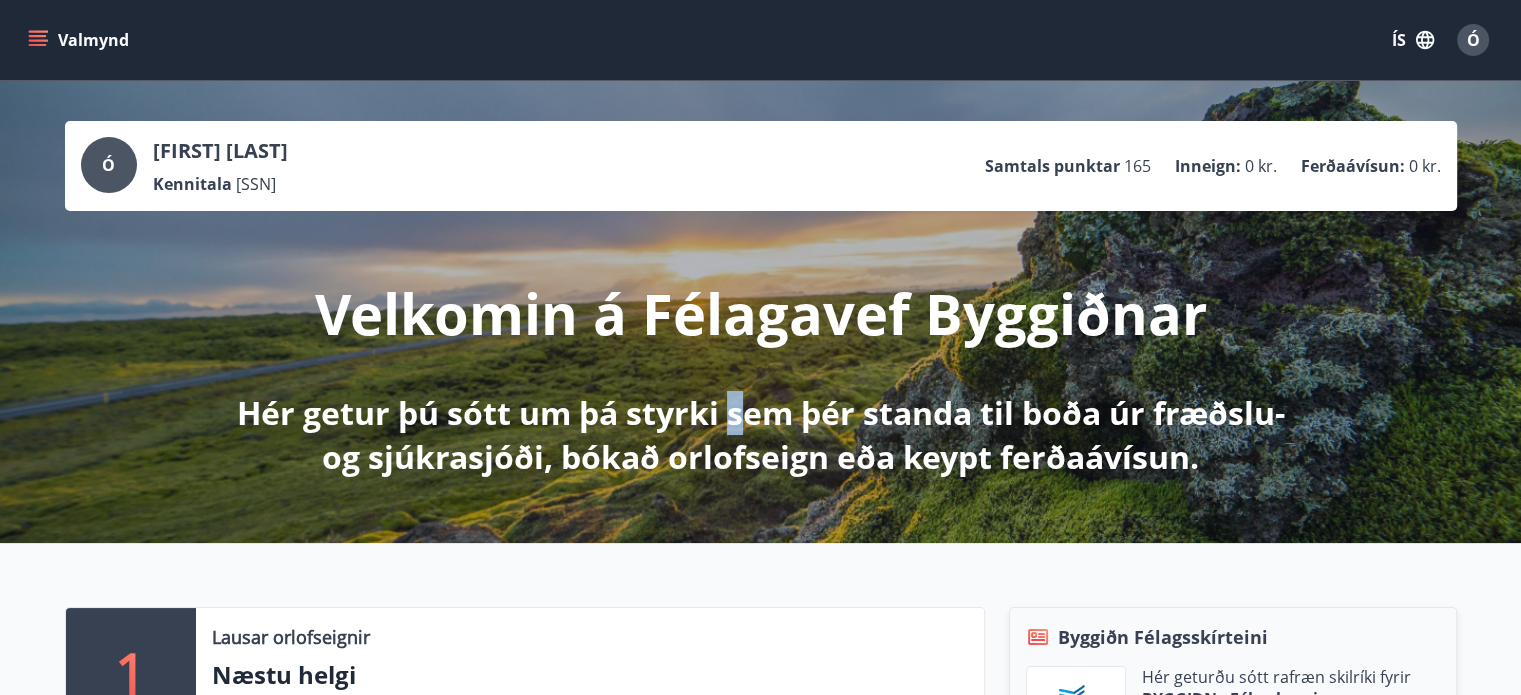 drag, startPoint x: 734, startPoint y: 397, endPoint x: 761, endPoint y: 367, distance: 40.36087 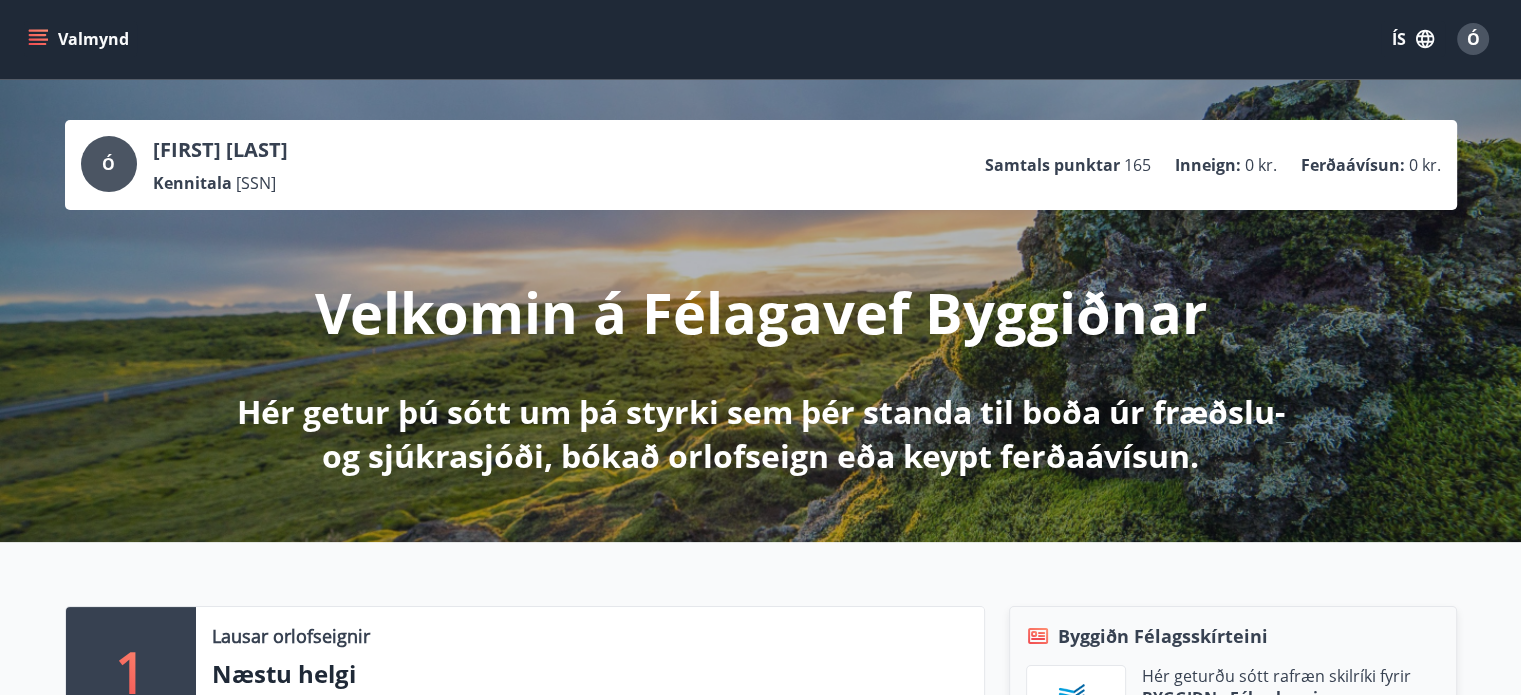 scroll, scrollTop: 0, scrollLeft: 0, axis: both 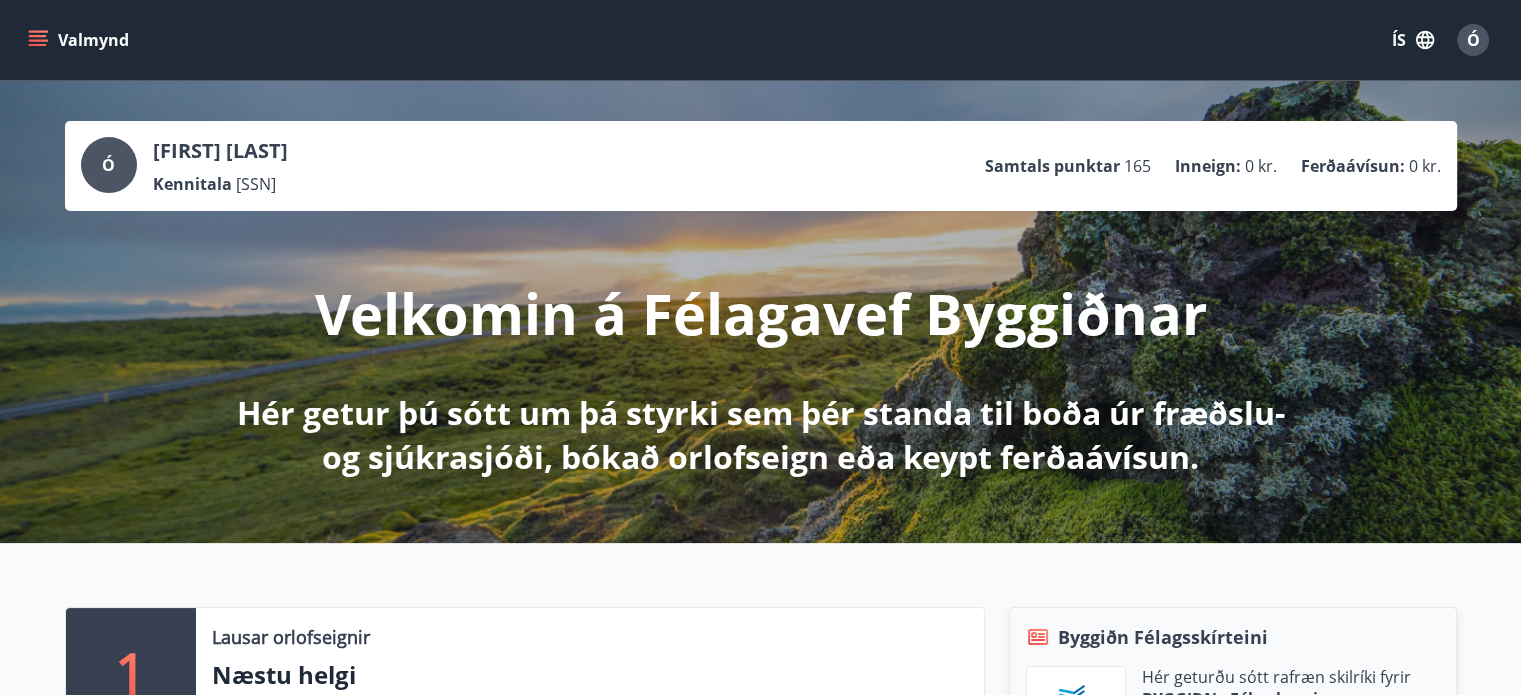 click on "Ó" at bounding box center (1473, 40) 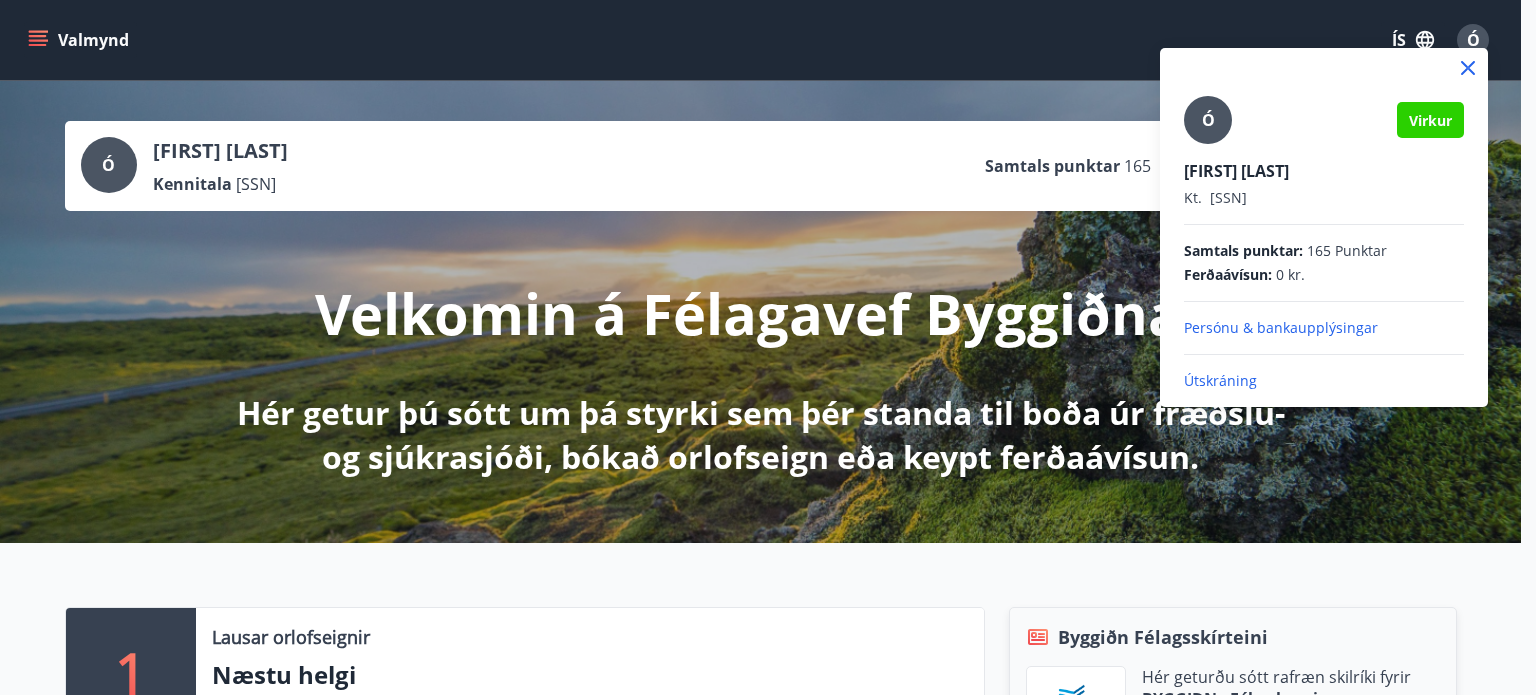 click at bounding box center (768, 347) 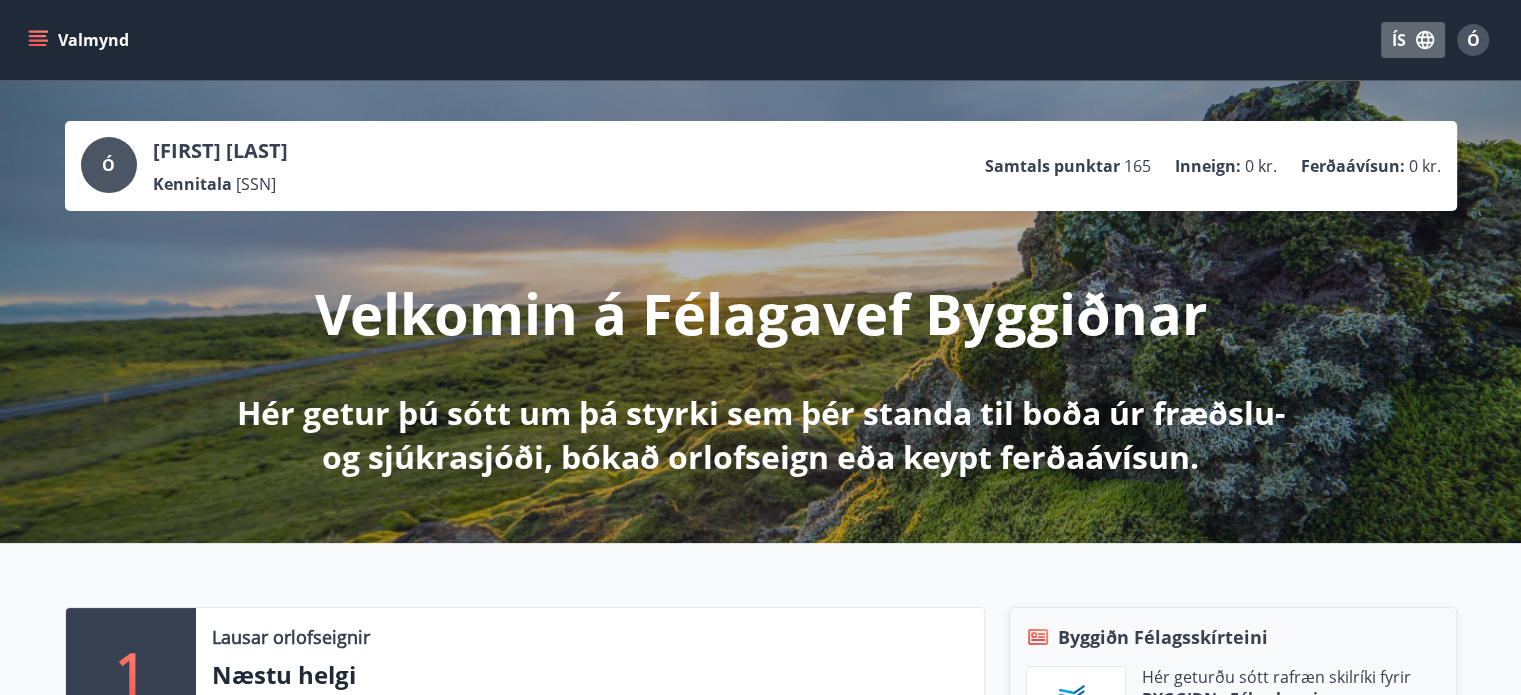 click 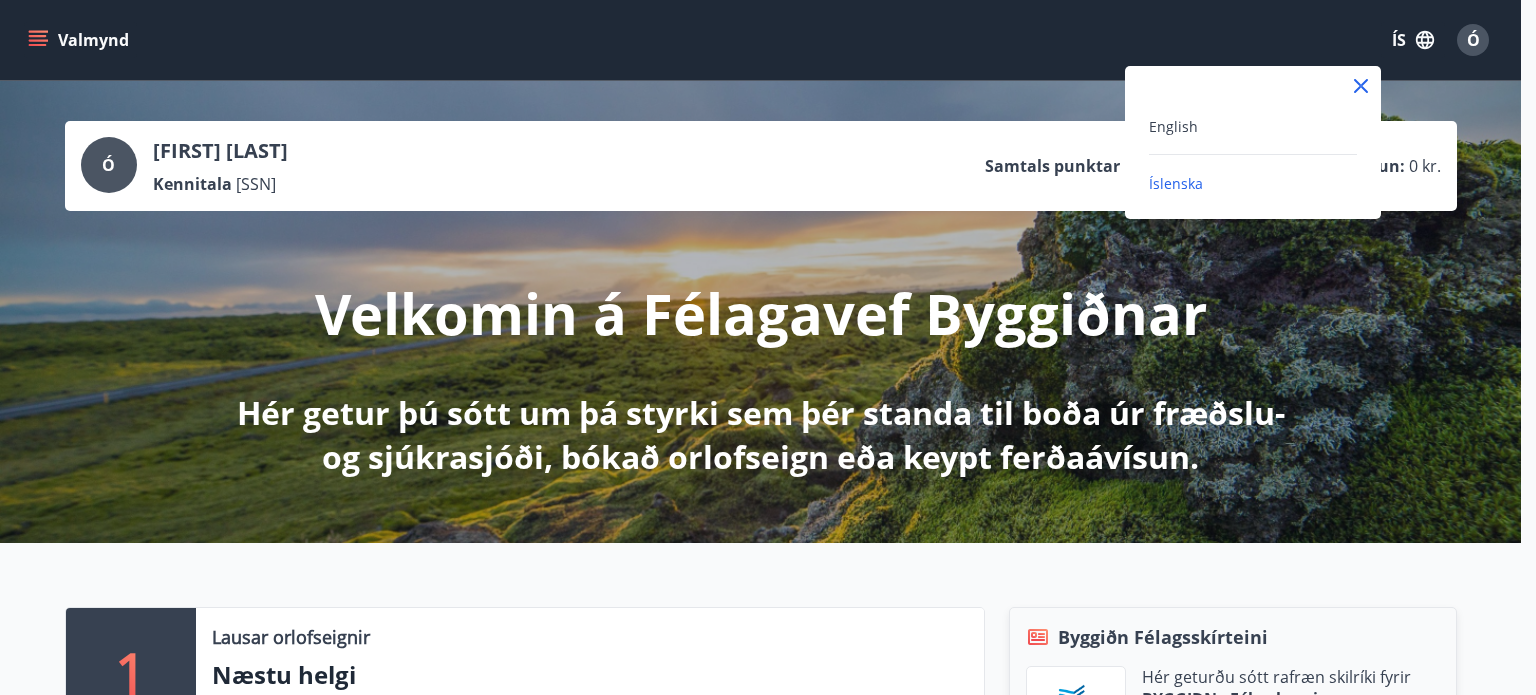 click at bounding box center [768, 347] 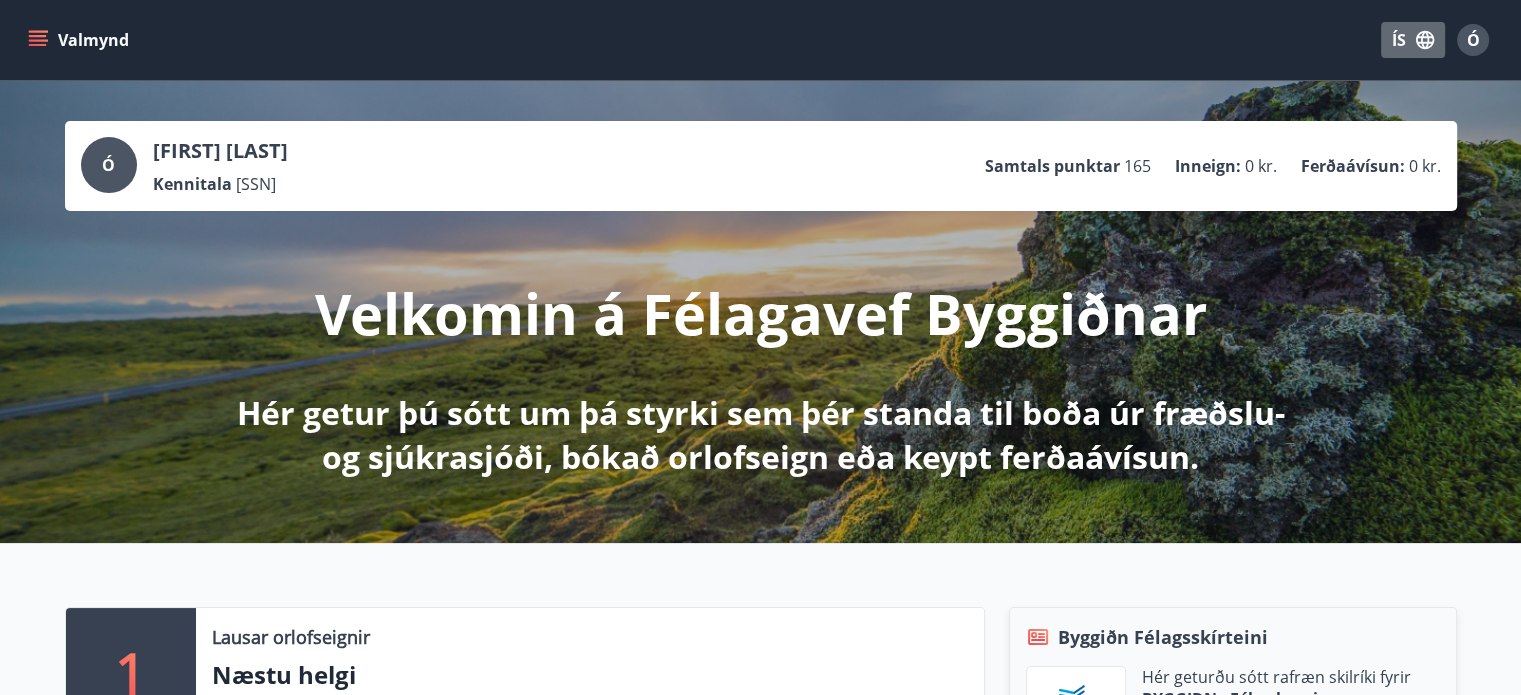 click on "ÍS" at bounding box center [1413, 40] 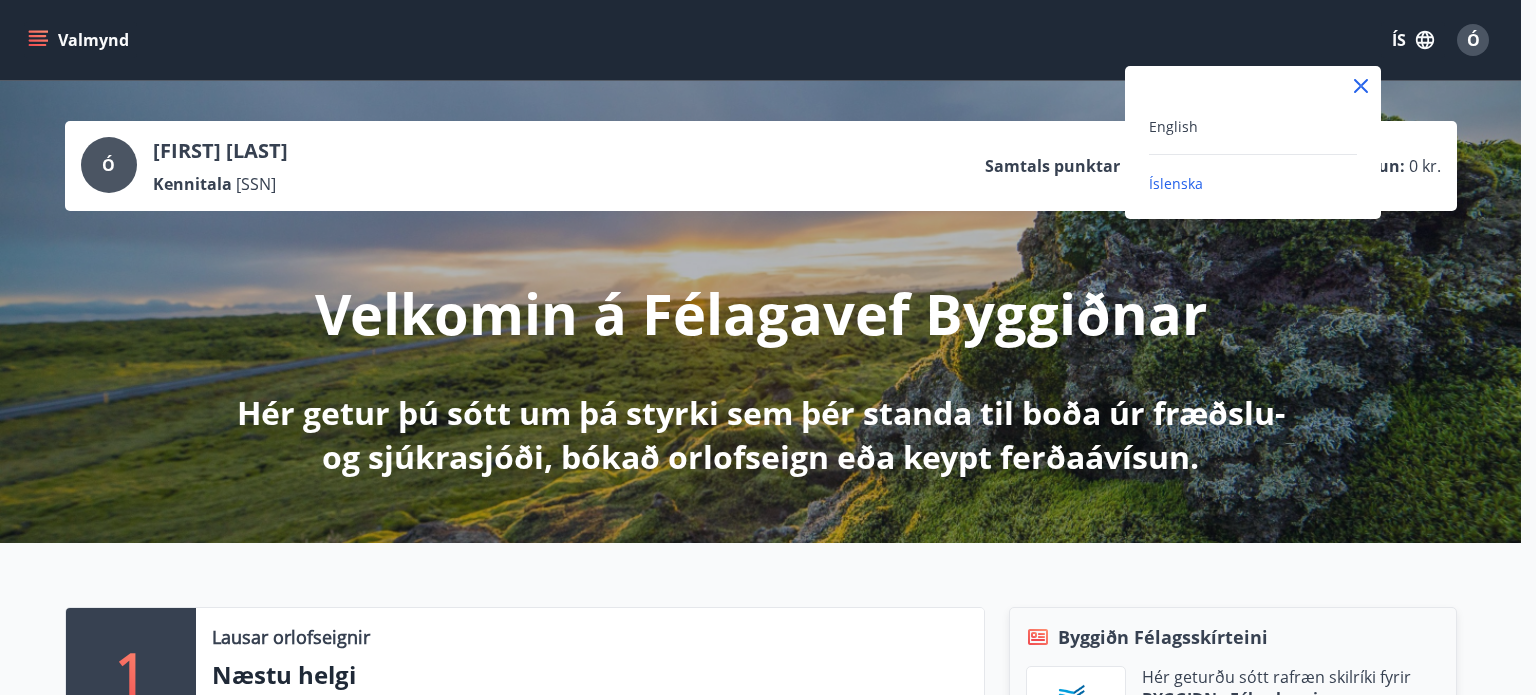 click at bounding box center (768, 347) 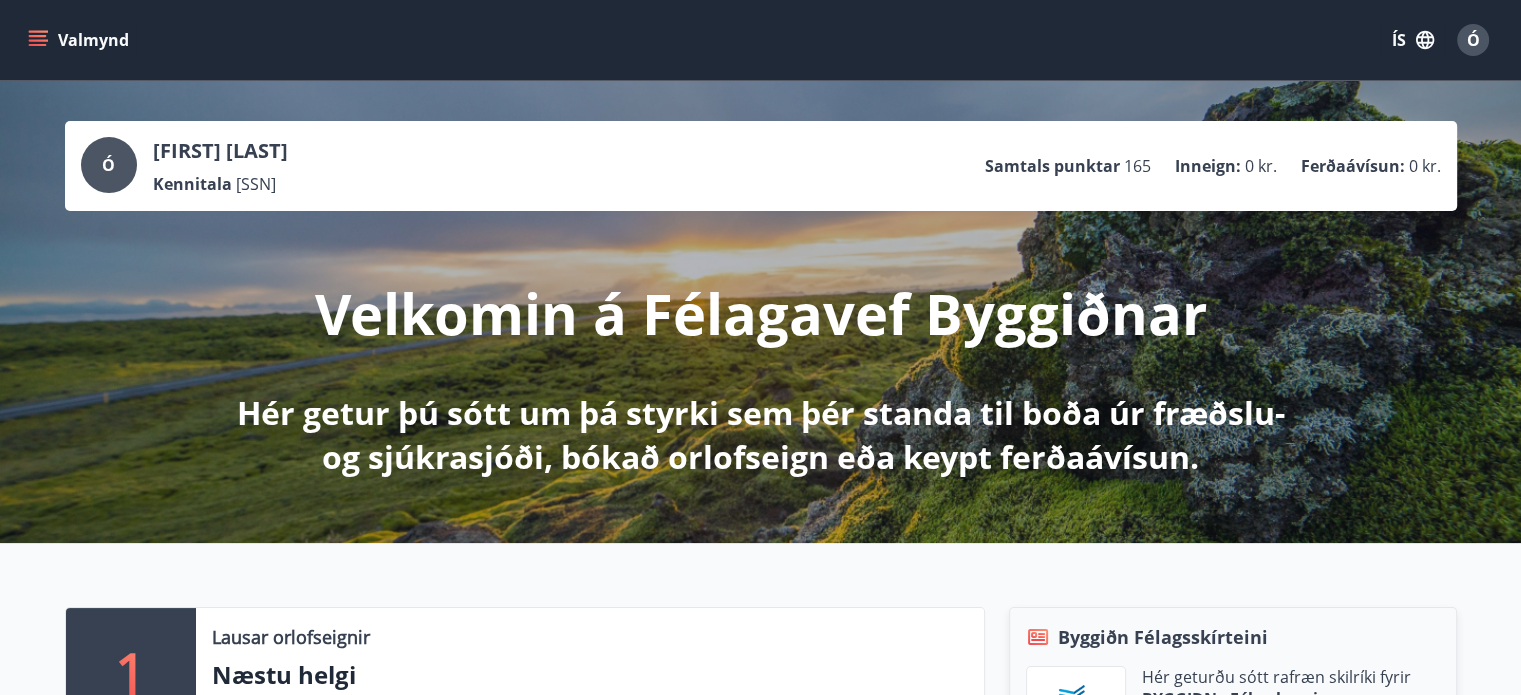 click 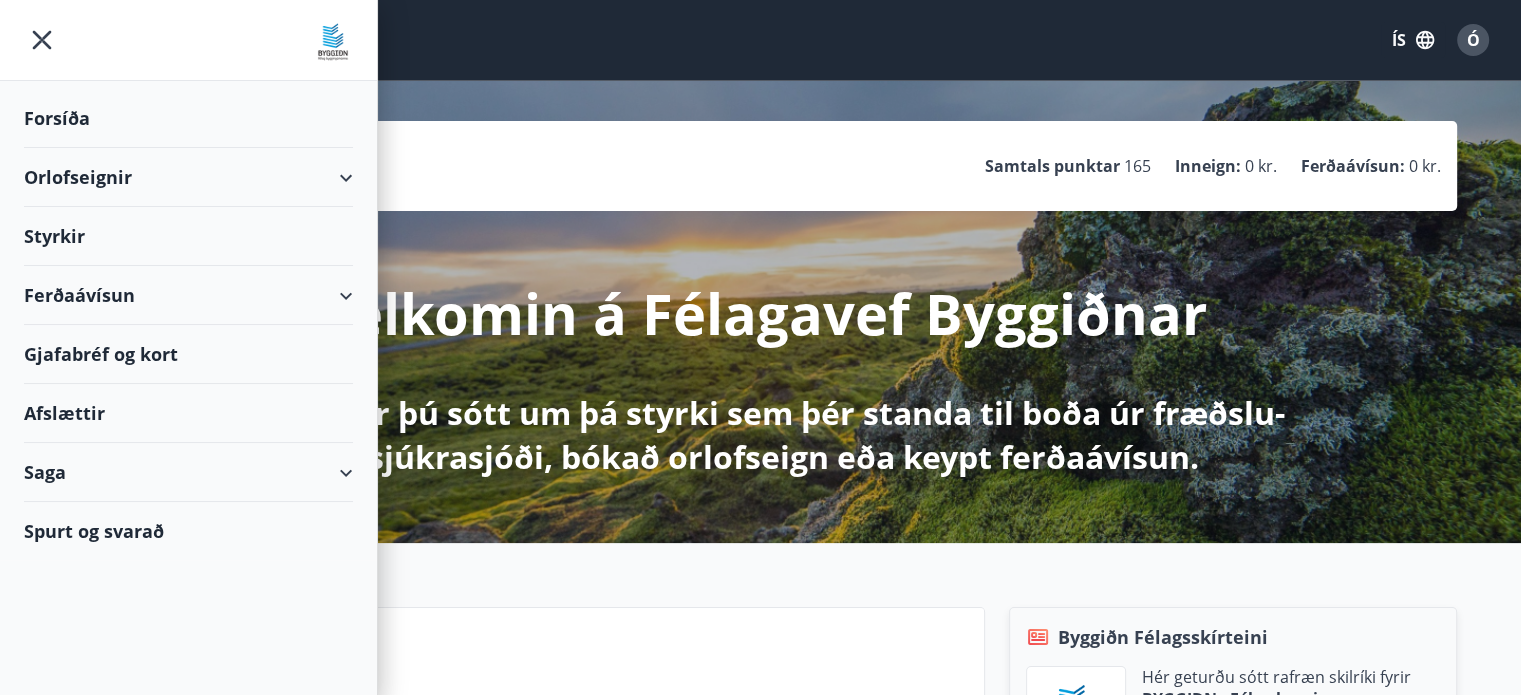 click on "Ferðaávísun" at bounding box center (188, 295) 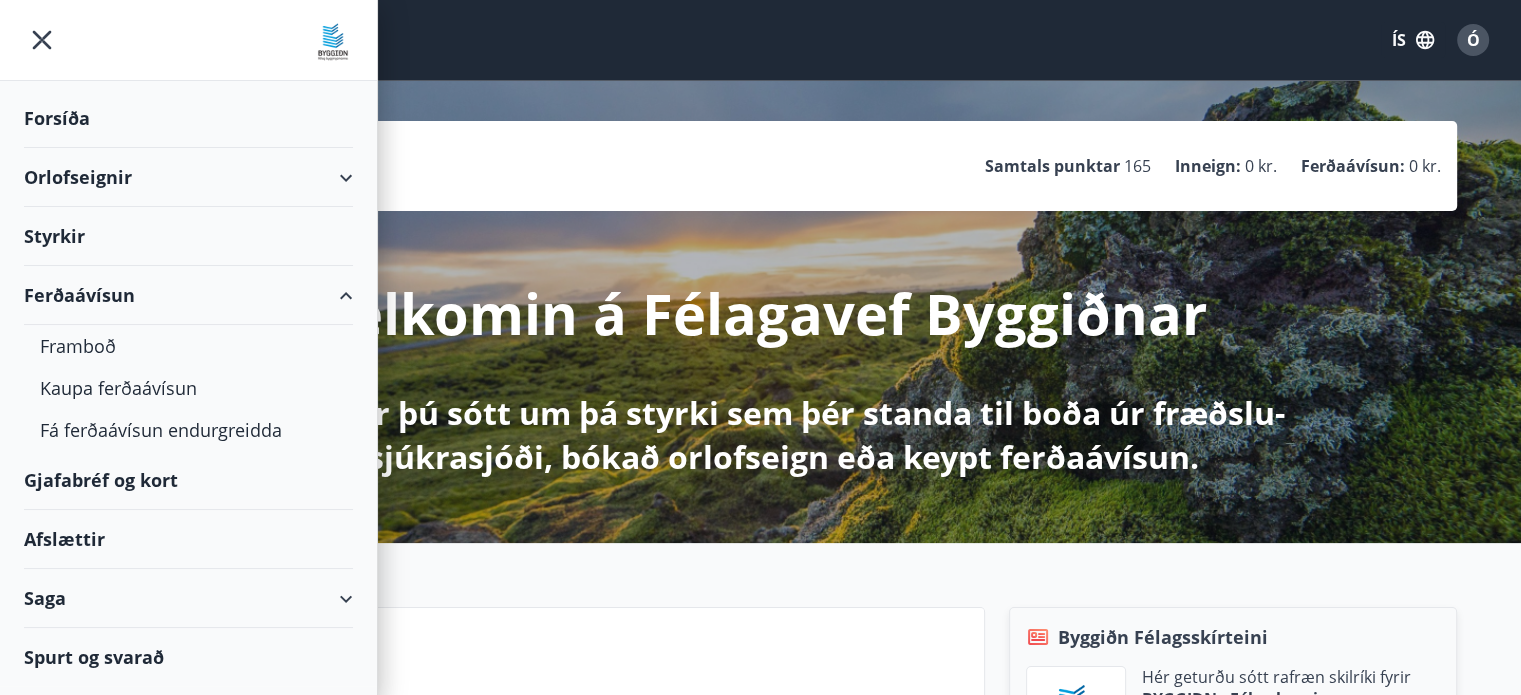 click on "Ferðaávísun" at bounding box center (188, 295) 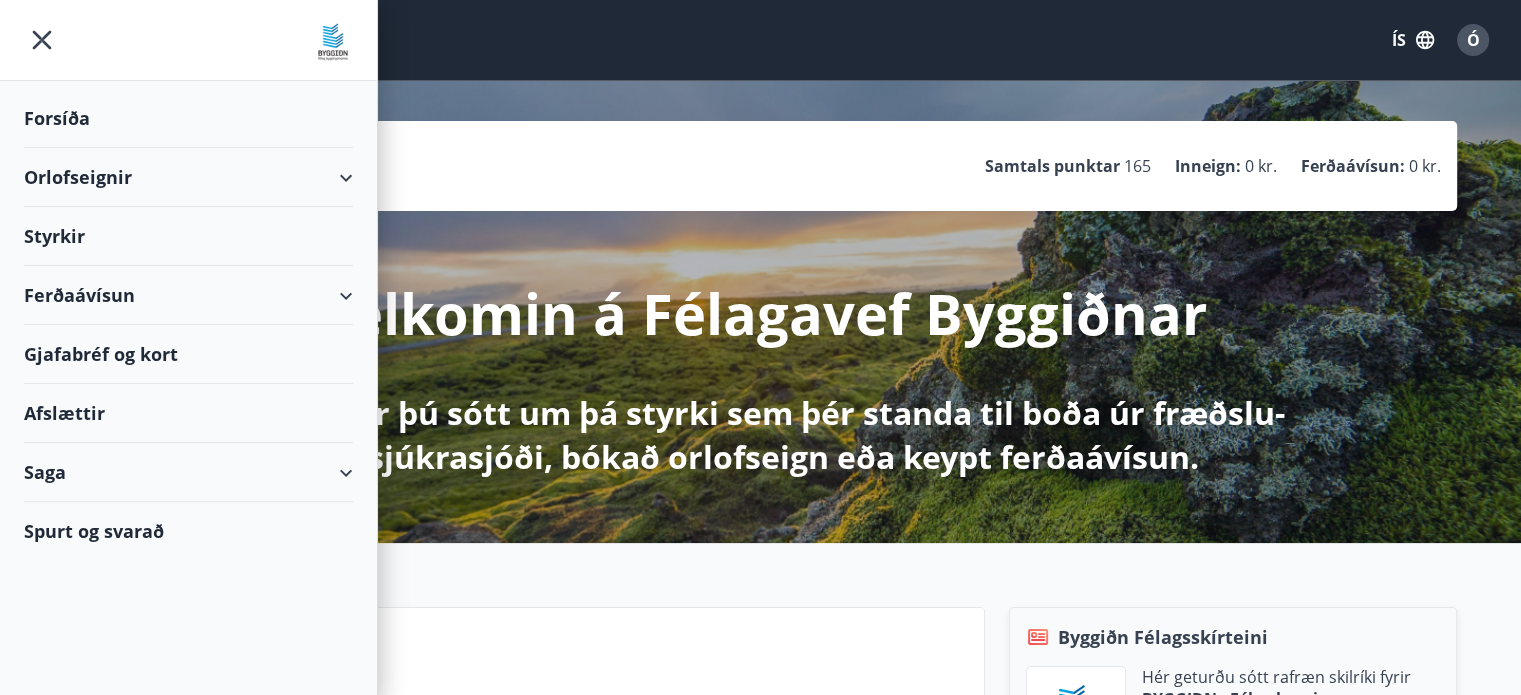 click on "Saga" at bounding box center [188, 472] 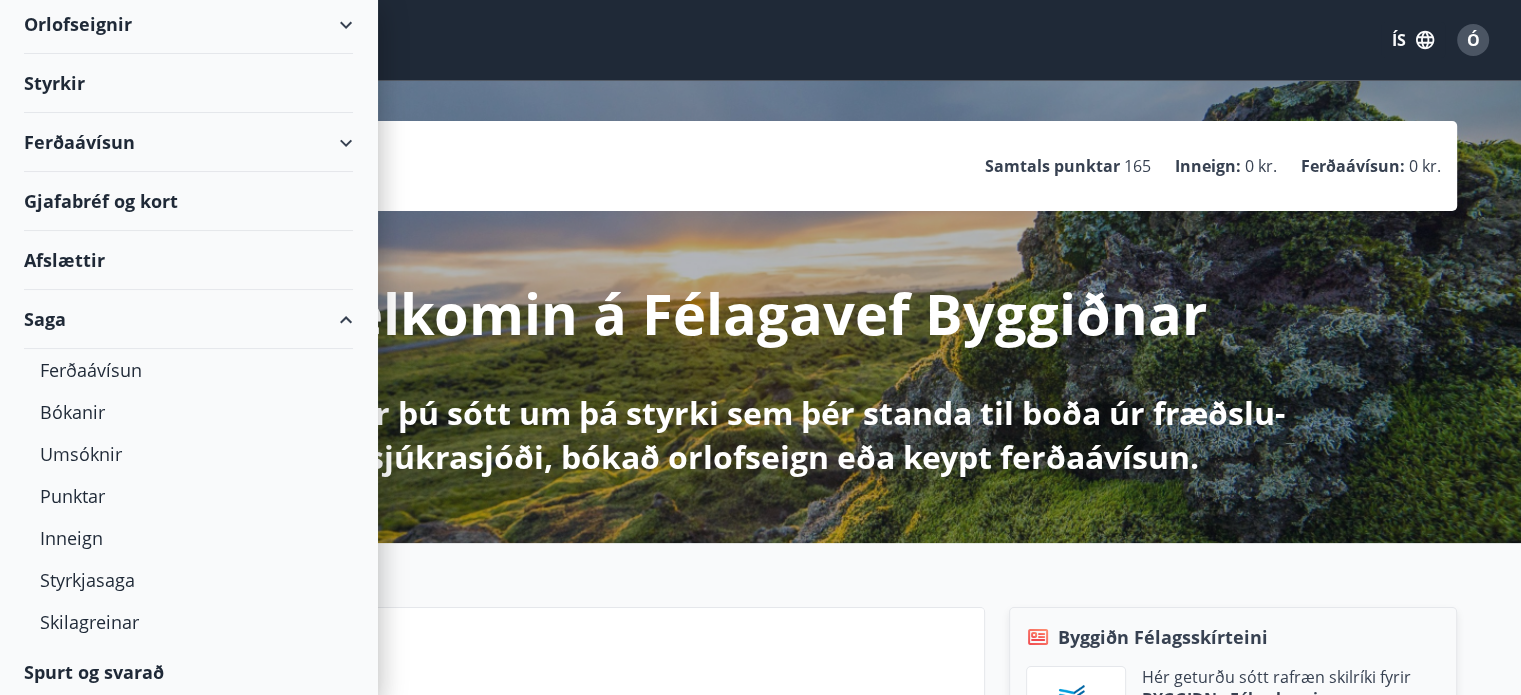 scroll, scrollTop: 157, scrollLeft: 0, axis: vertical 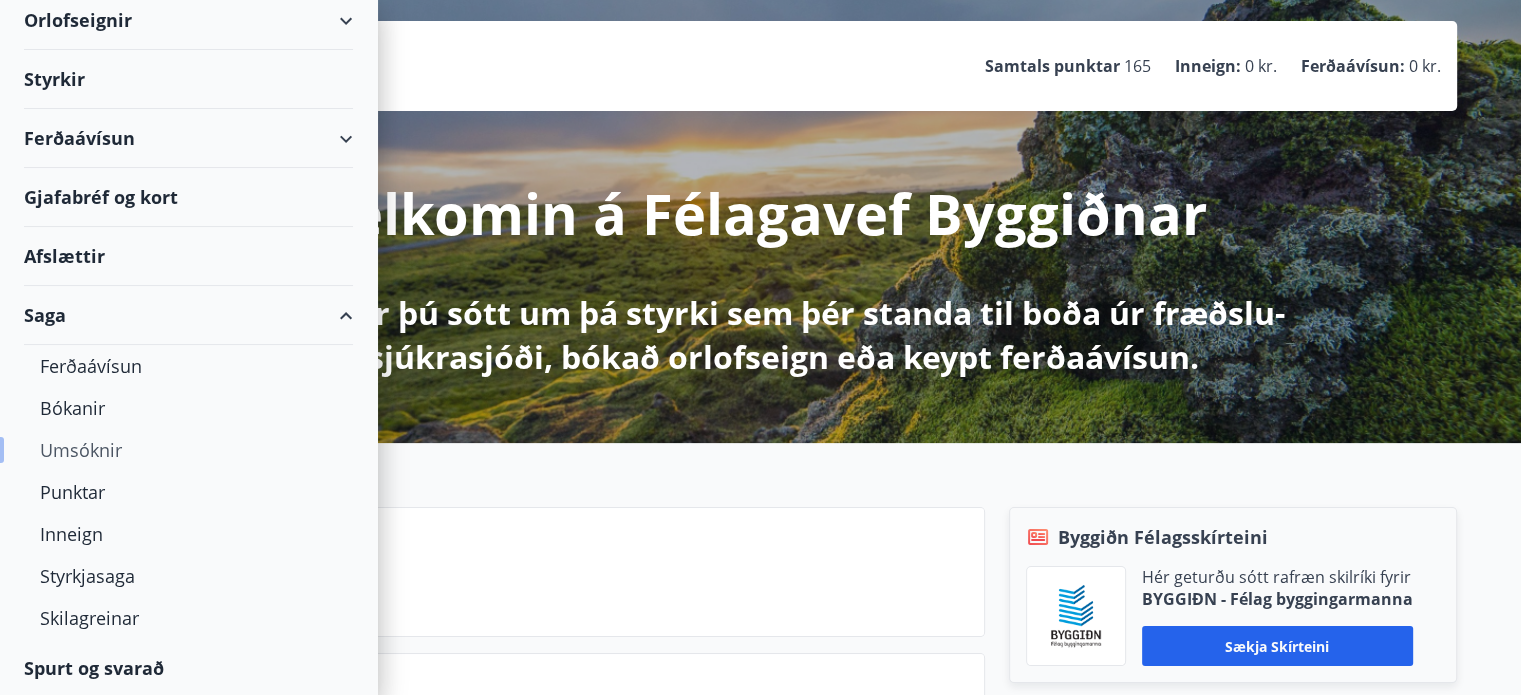 click on "Umsóknir" at bounding box center (188, 450) 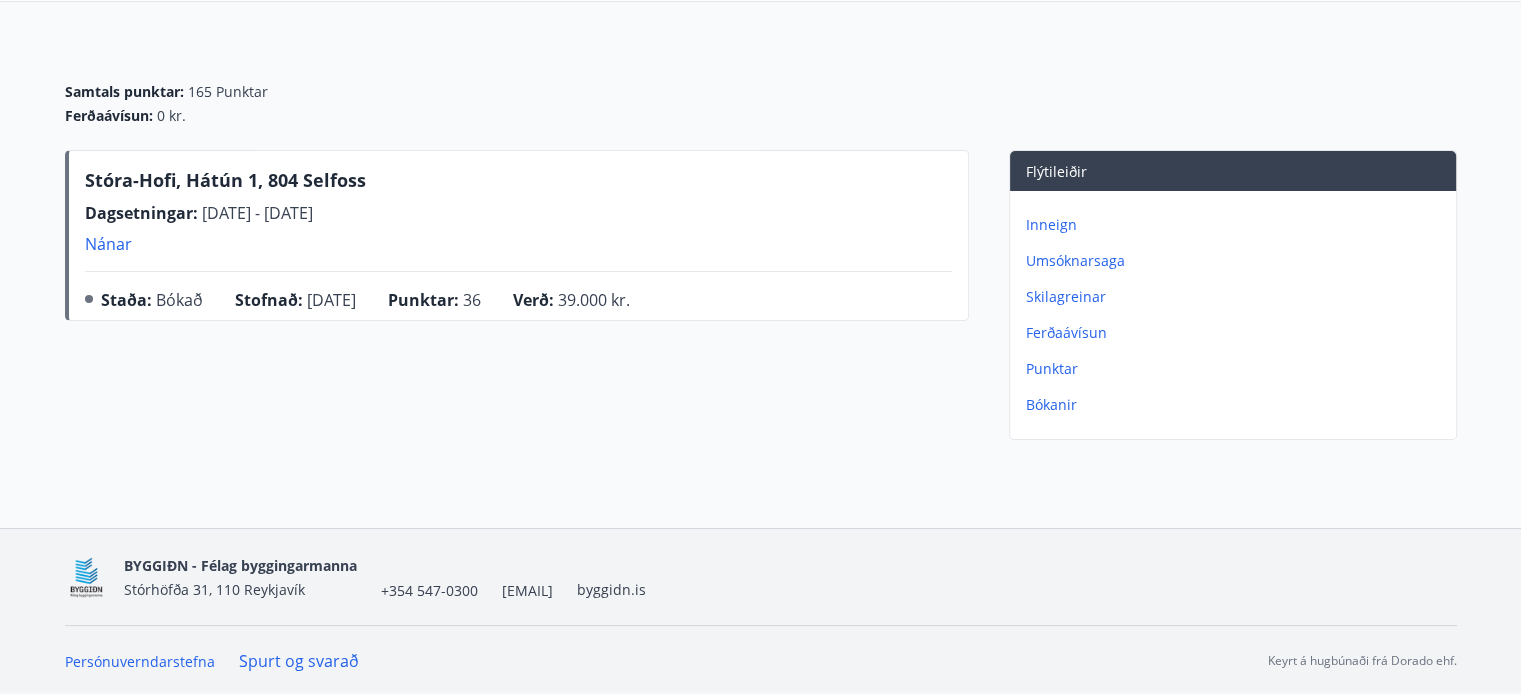 scroll, scrollTop: 0, scrollLeft: 0, axis: both 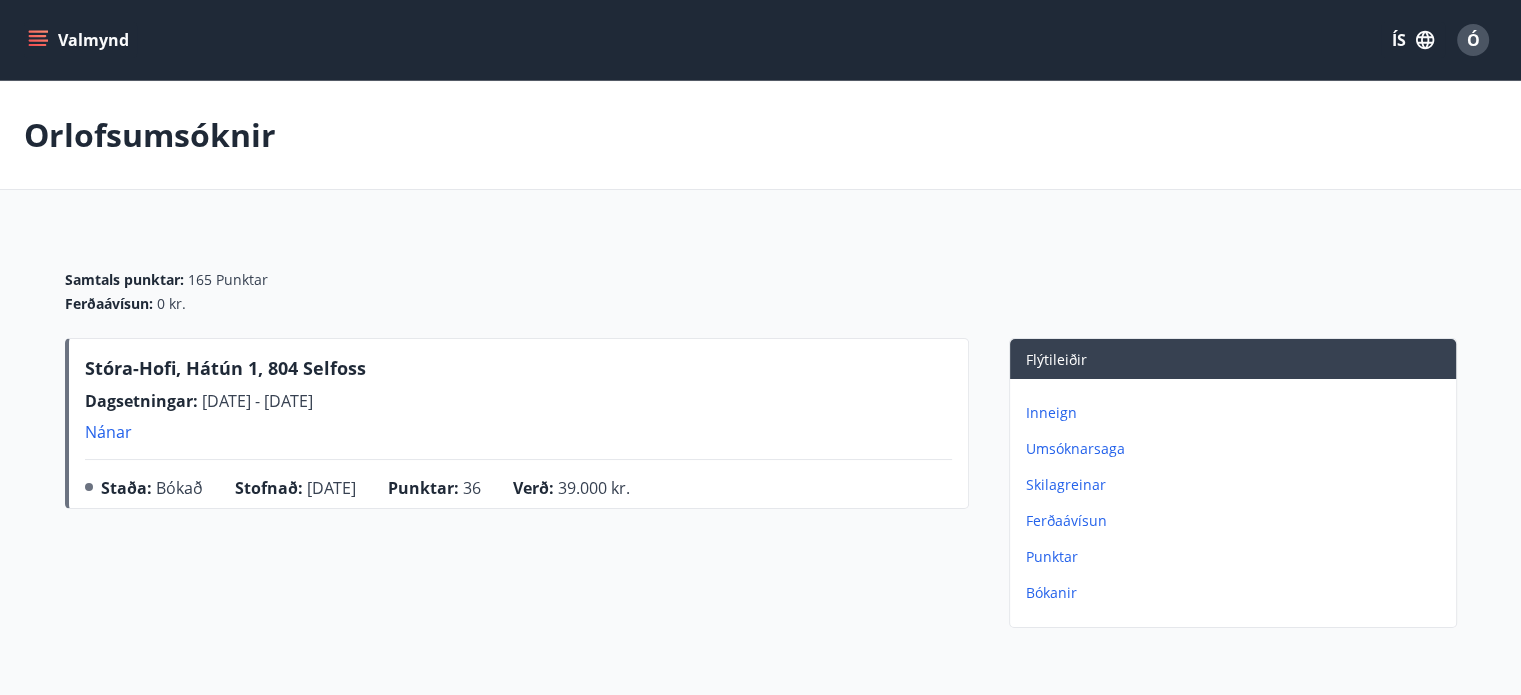 click 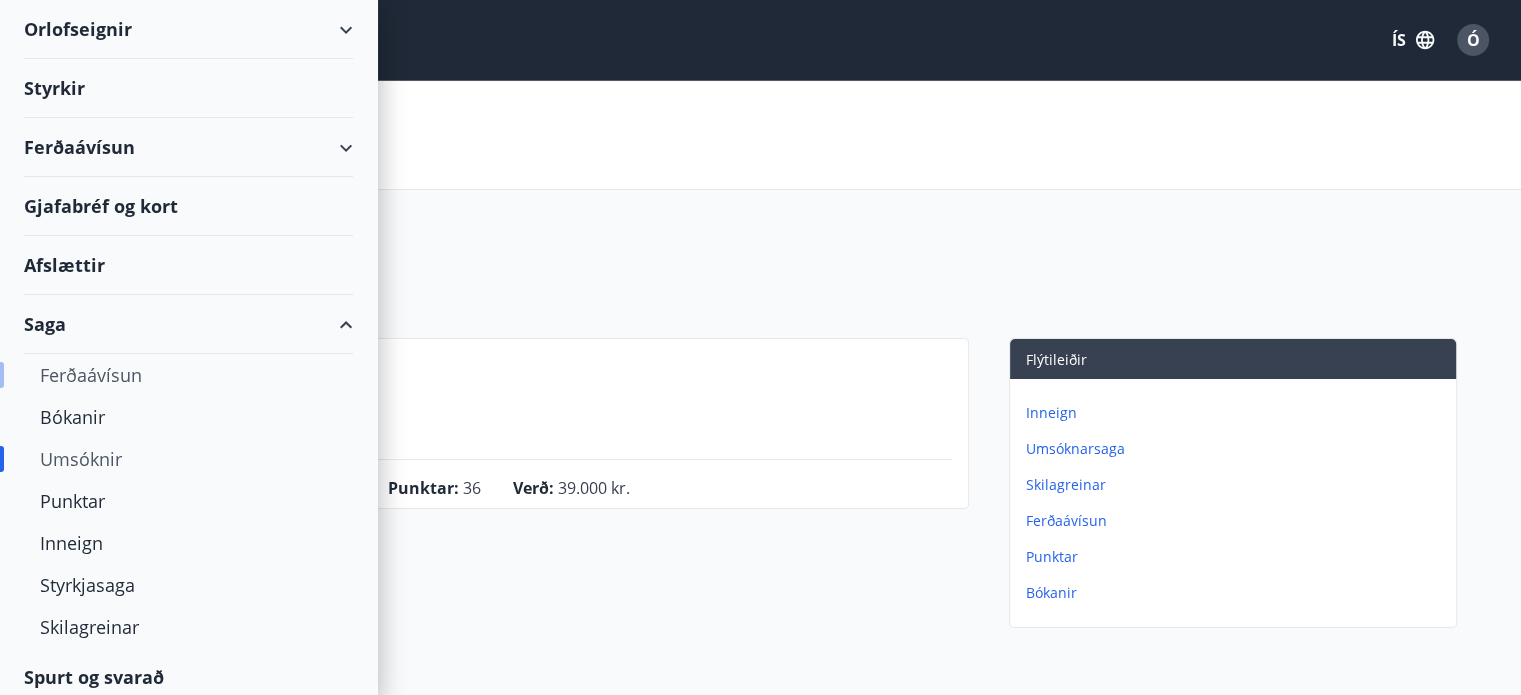 scroll, scrollTop: 157, scrollLeft: 0, axis: vertical 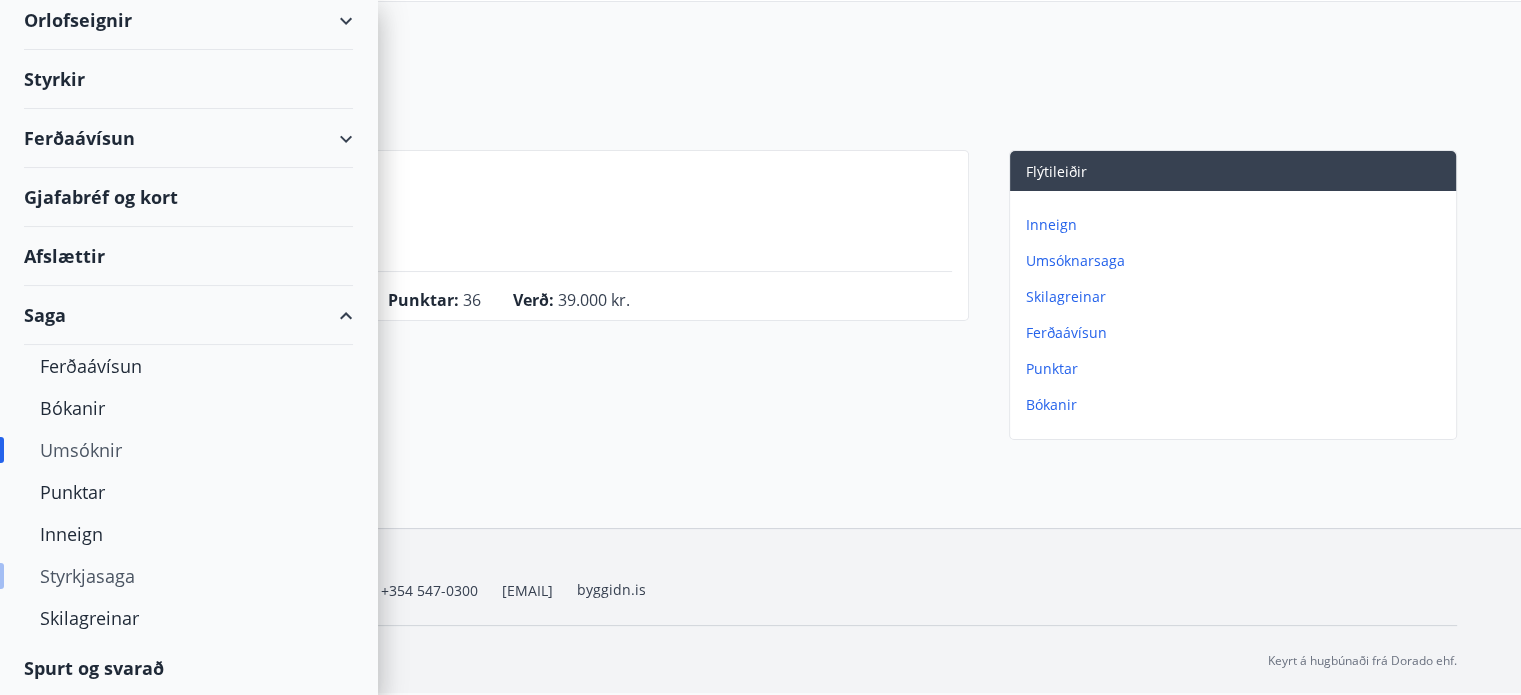 click on "Styrkjasaga" at bounding box center [188, 576] 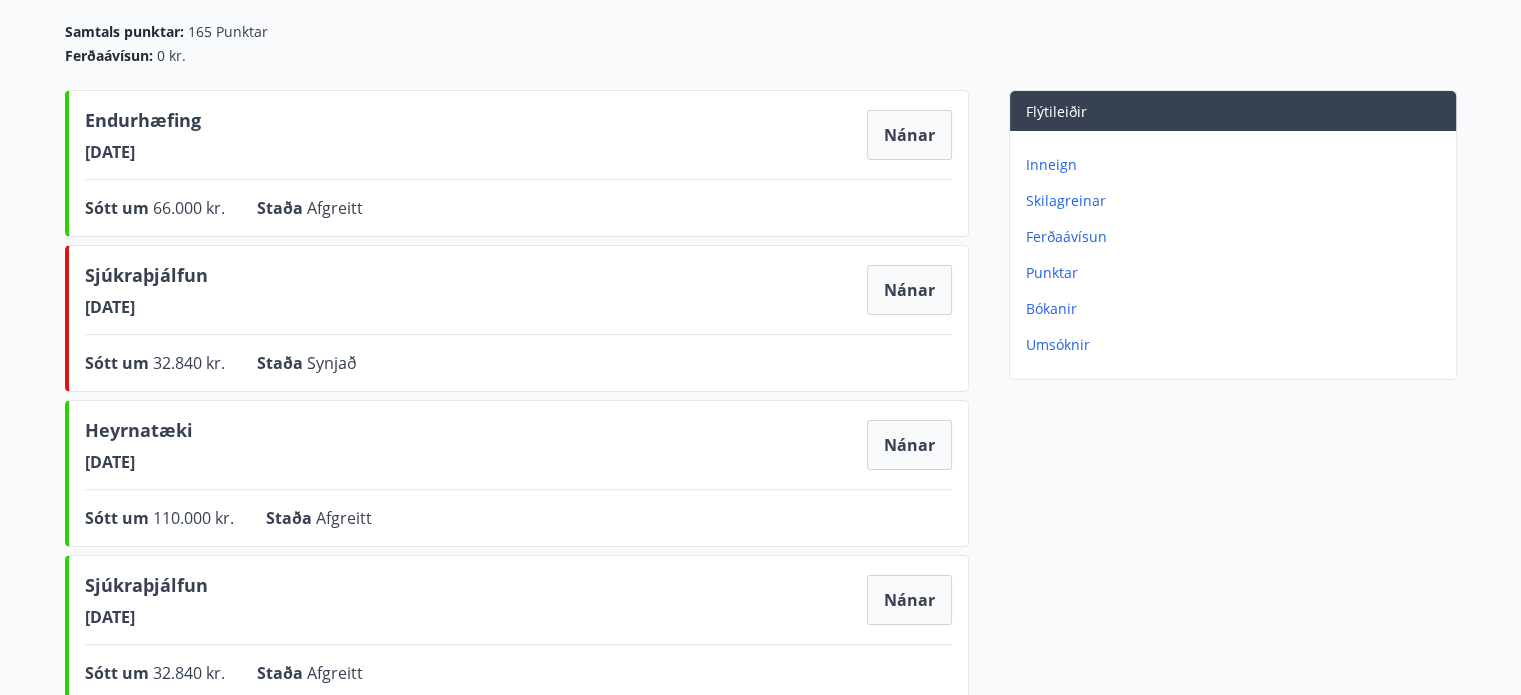 scroll, scrollTop: 200, scrollLeft: 0, axis: vertical 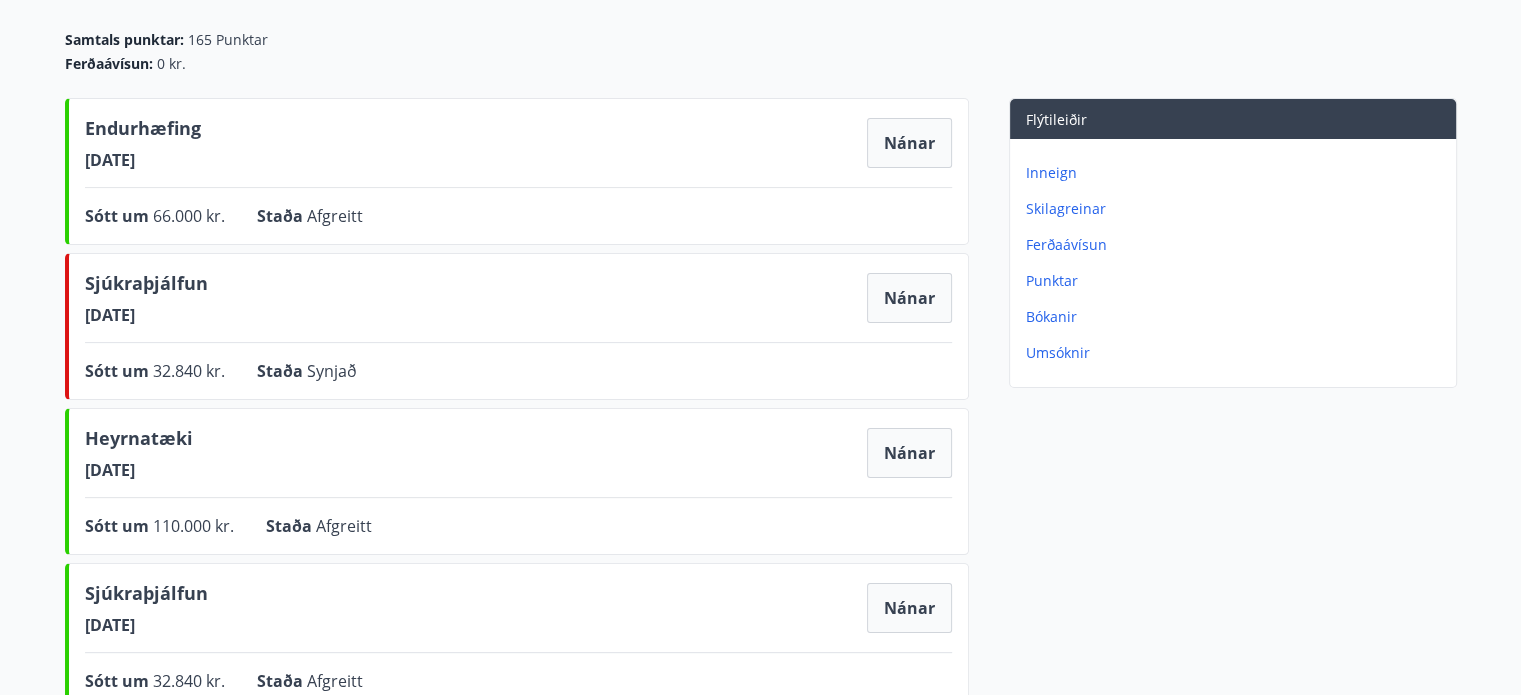 click on "Umsóknir" at bounding box center [1237, 353] 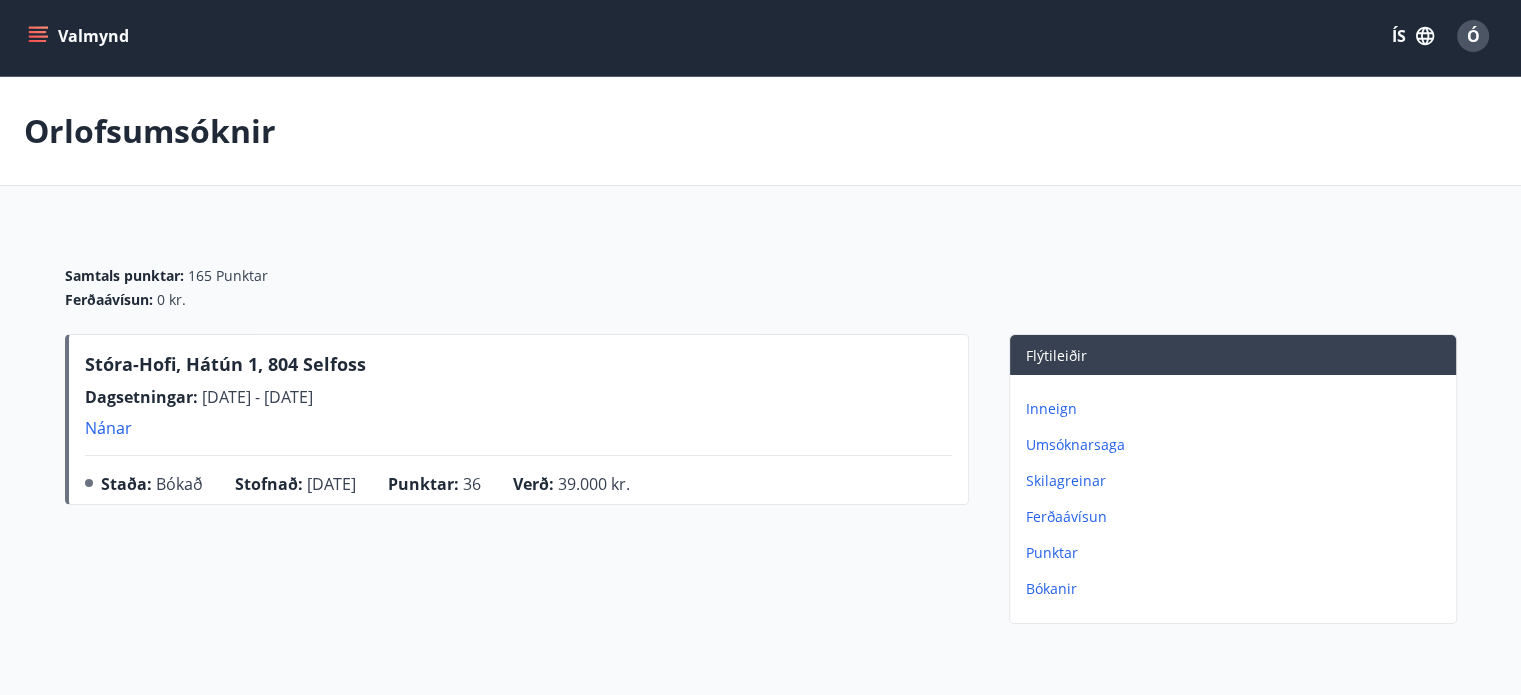 scroll, scrollTop: 0, scrollLeft: 0, axis: both 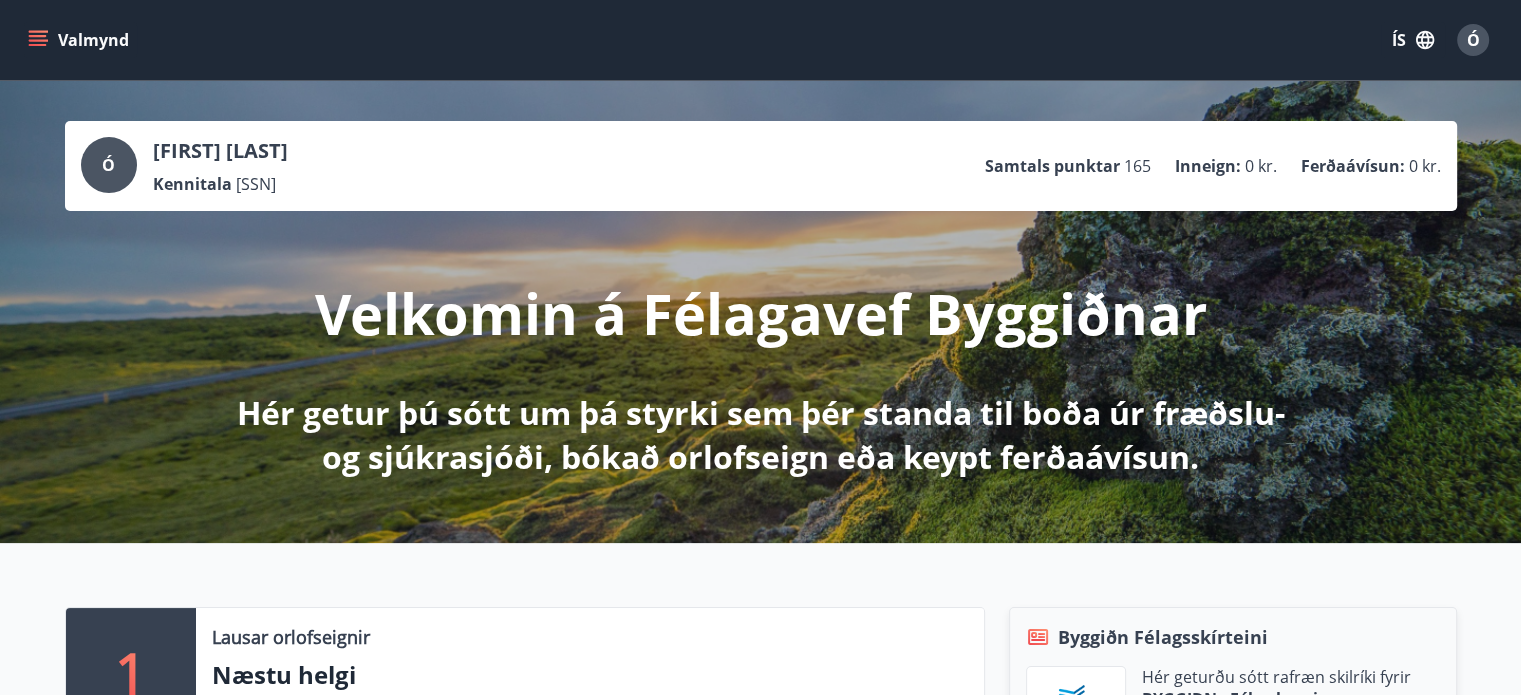 click 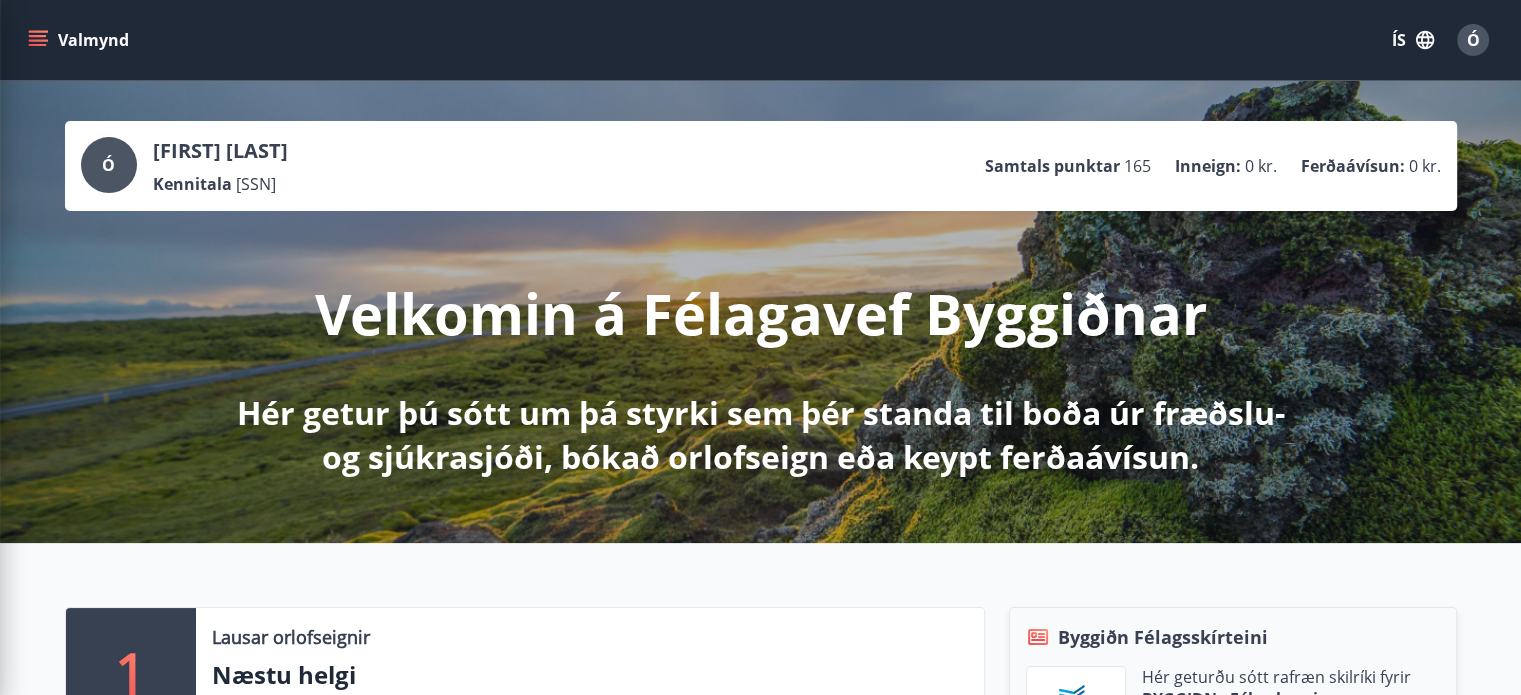 click on "[FIRST] [LAST] [SSN] [CURRENCY] [CURRENCY] [CURRENCY]" at bounding box center (760, 312) 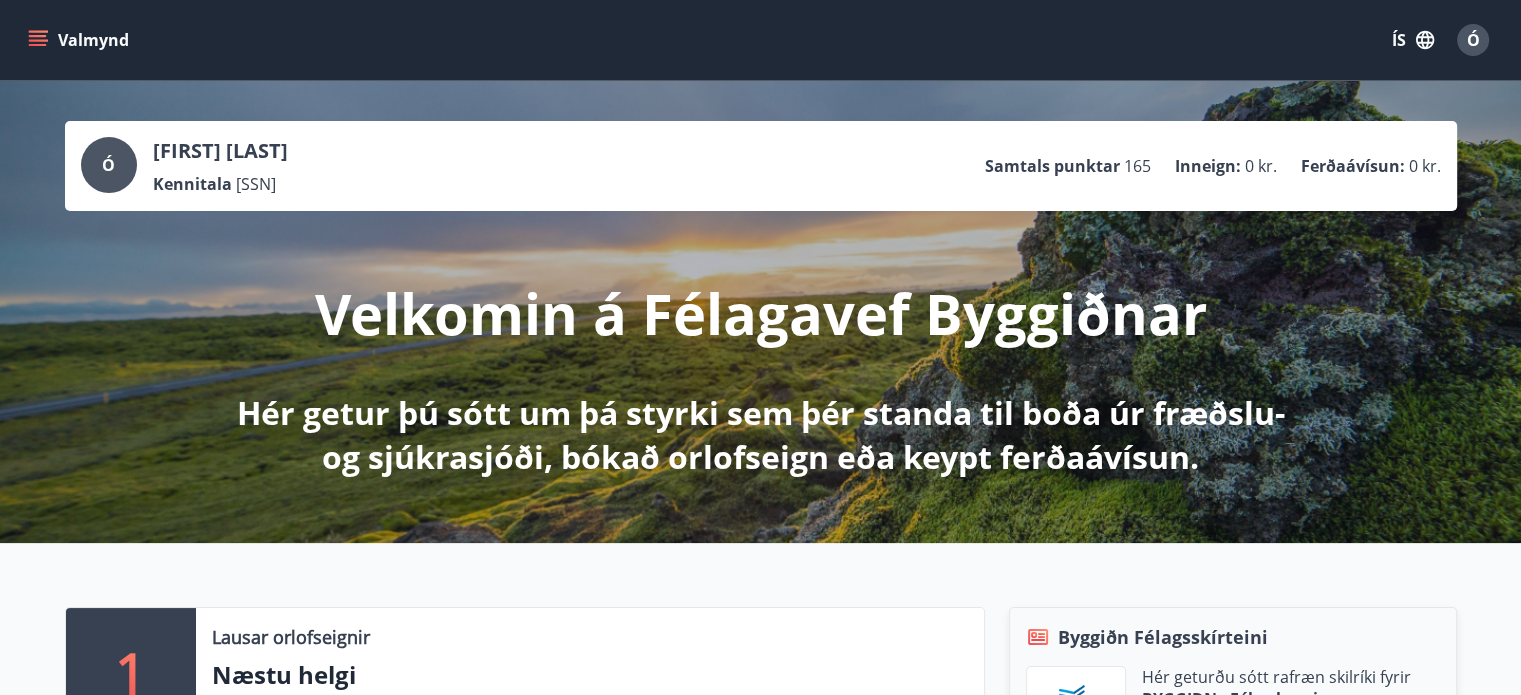click on "[FIRST] [LAST] [SSN] [CURRENCY] [CURRENCY]" at bounding box center [761, 166] 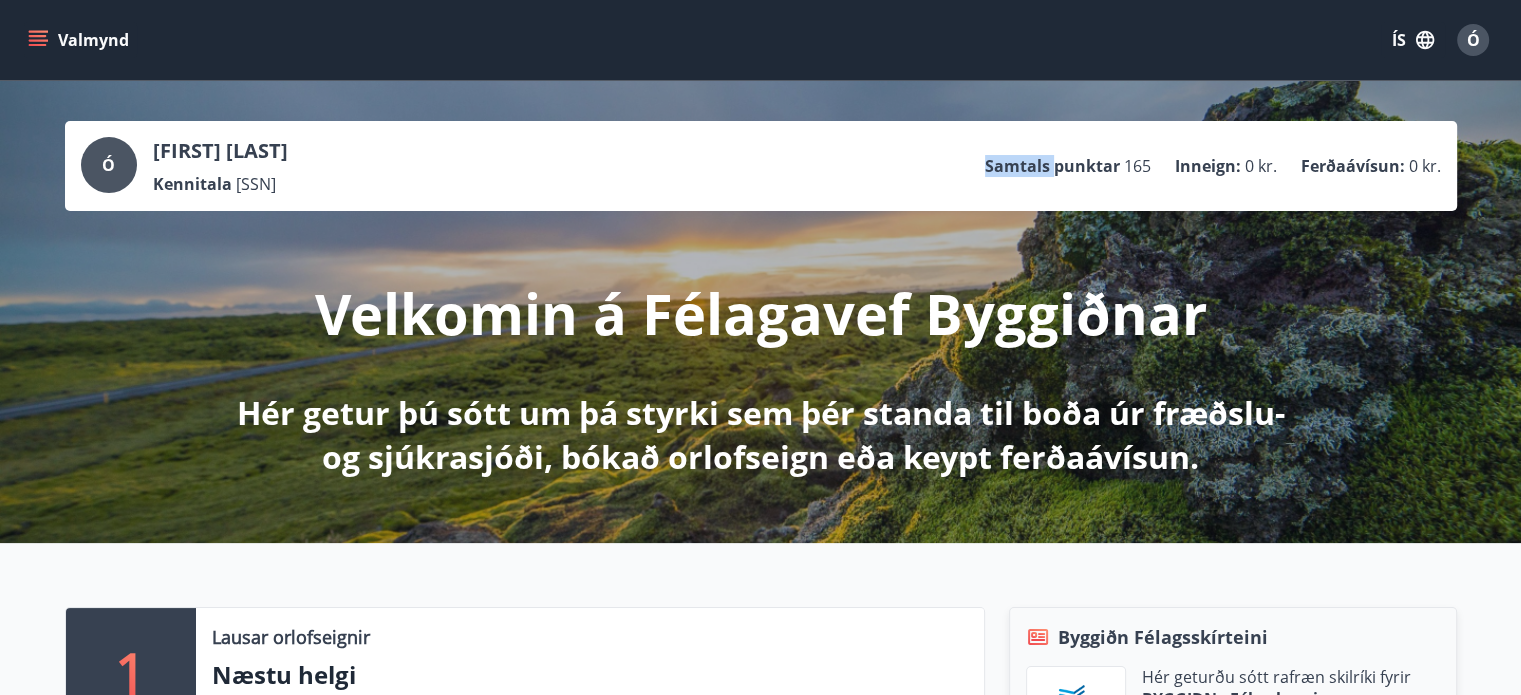 click on "[FIRST] [LAST] [SSN] [CURRENCY] [CURRENCY]" at bounding box center [761, 166] 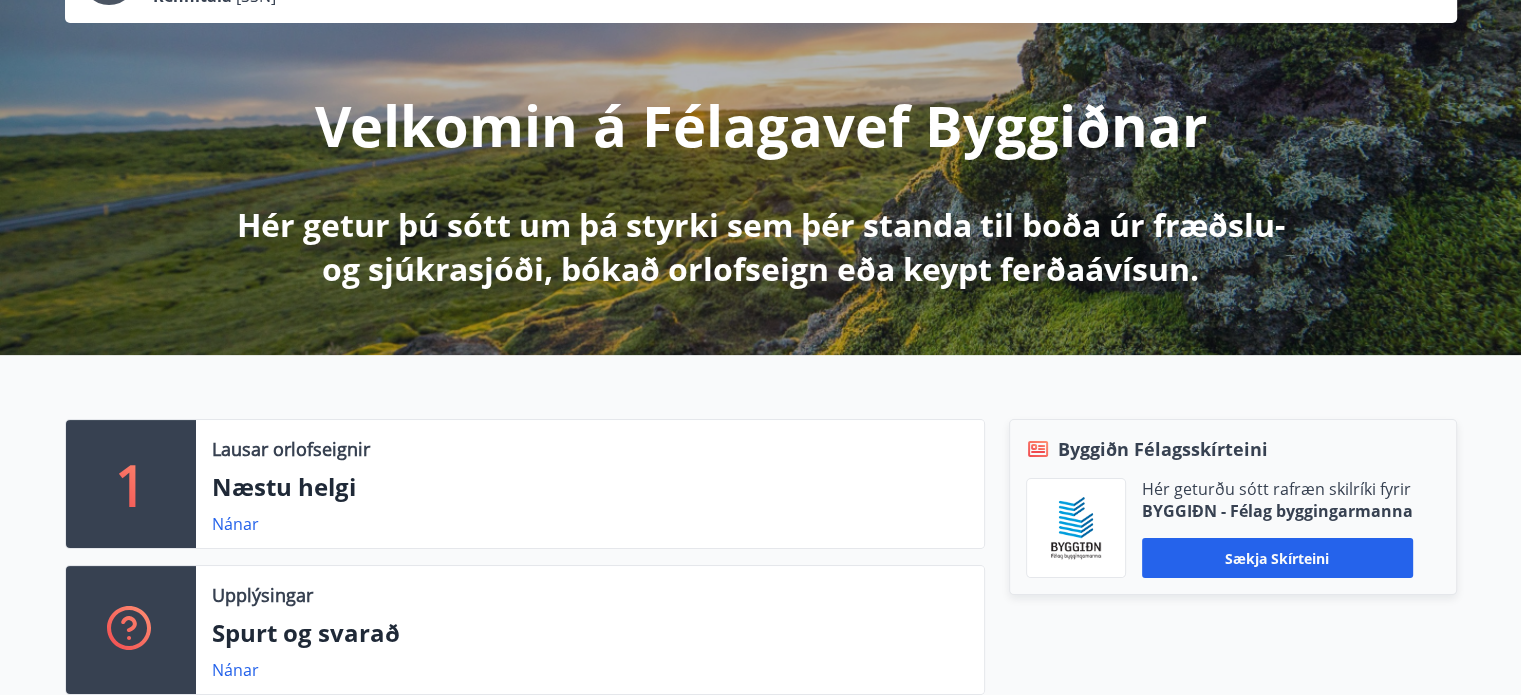 scroll, scrollTop: 200, scrollLeft: 0, axis: vertical 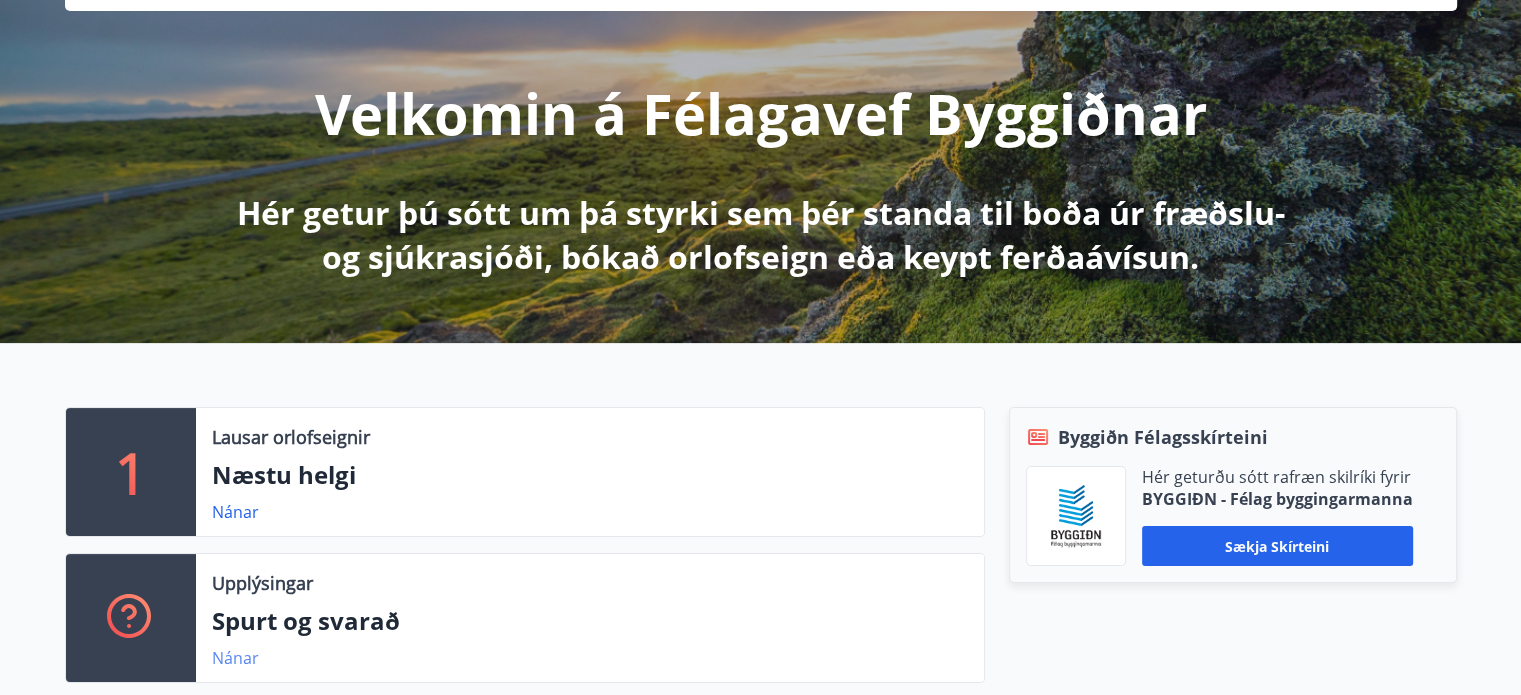 click on "Nánar" at bounding box center (235, 658) 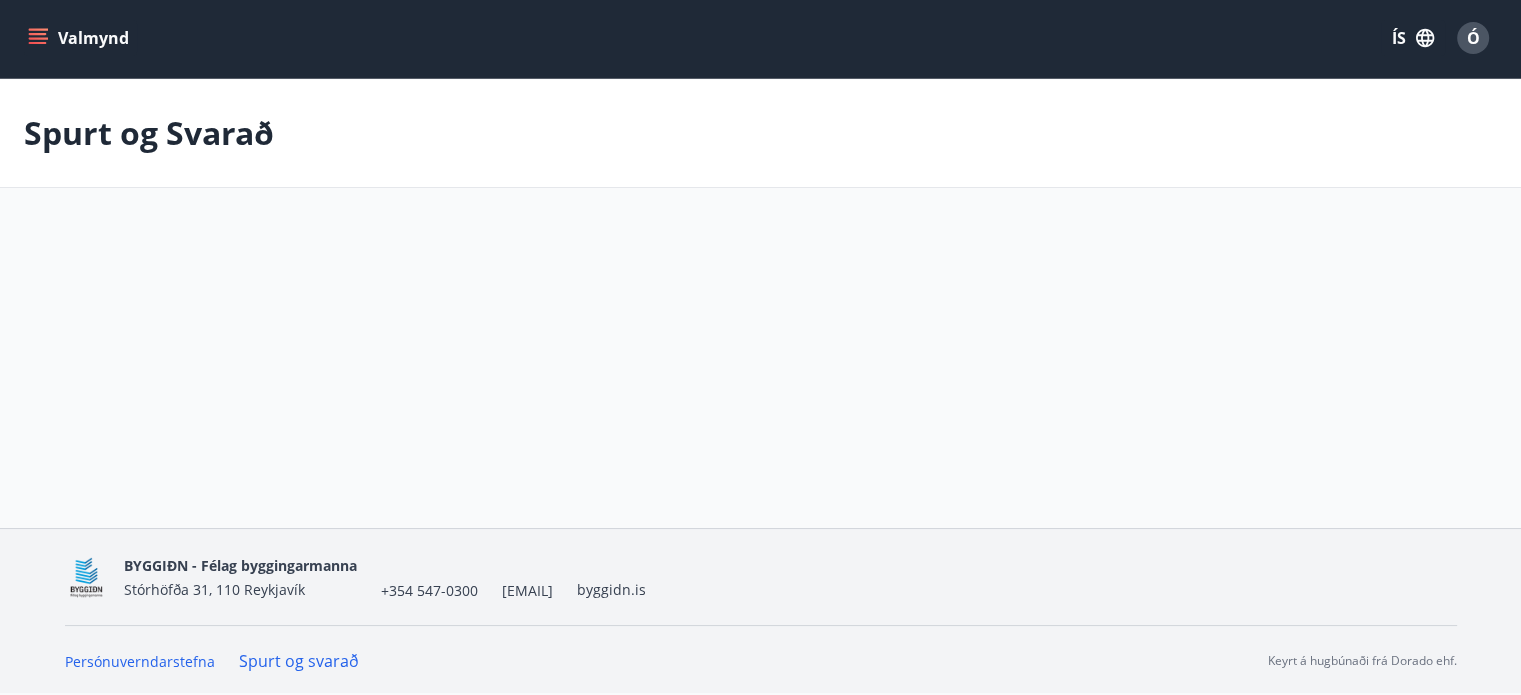 scroll, scrollTop: 200, scrollLeft: 0, axis: vertical 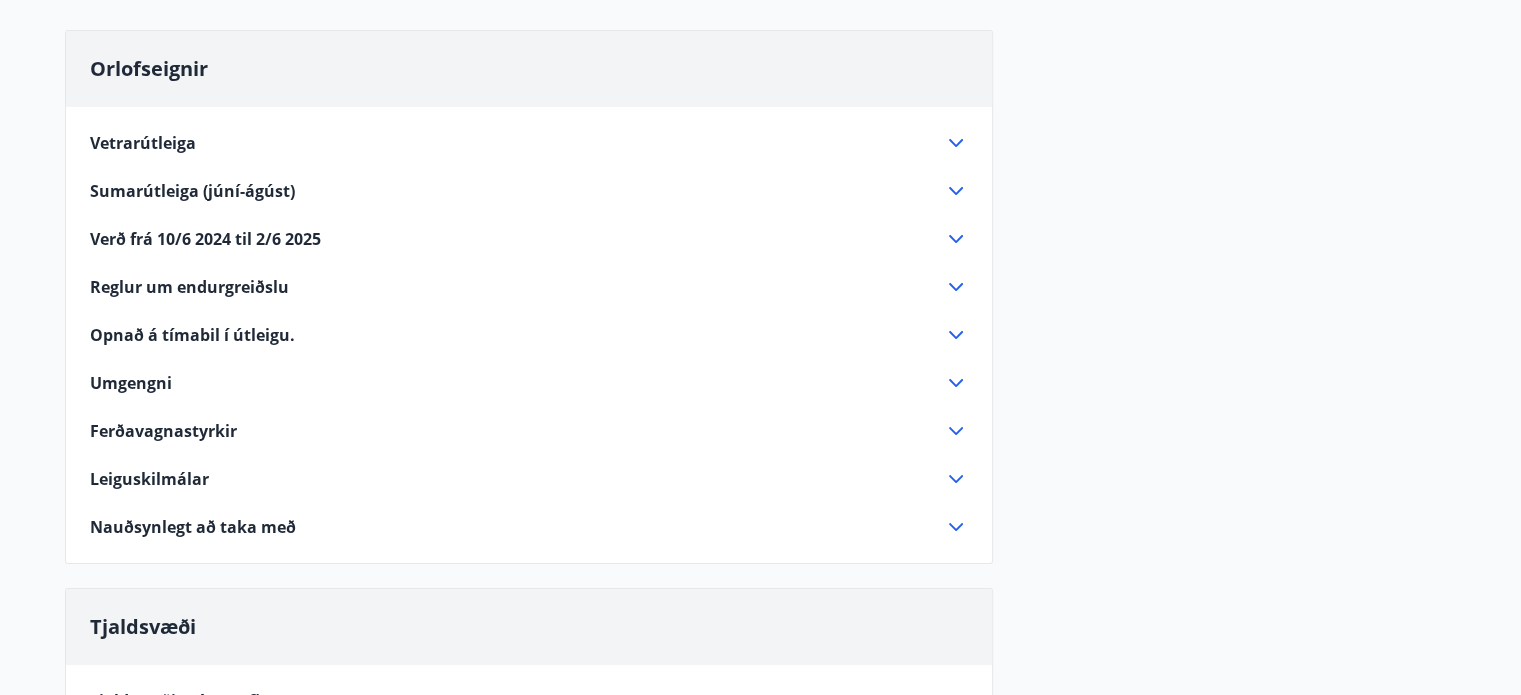 click 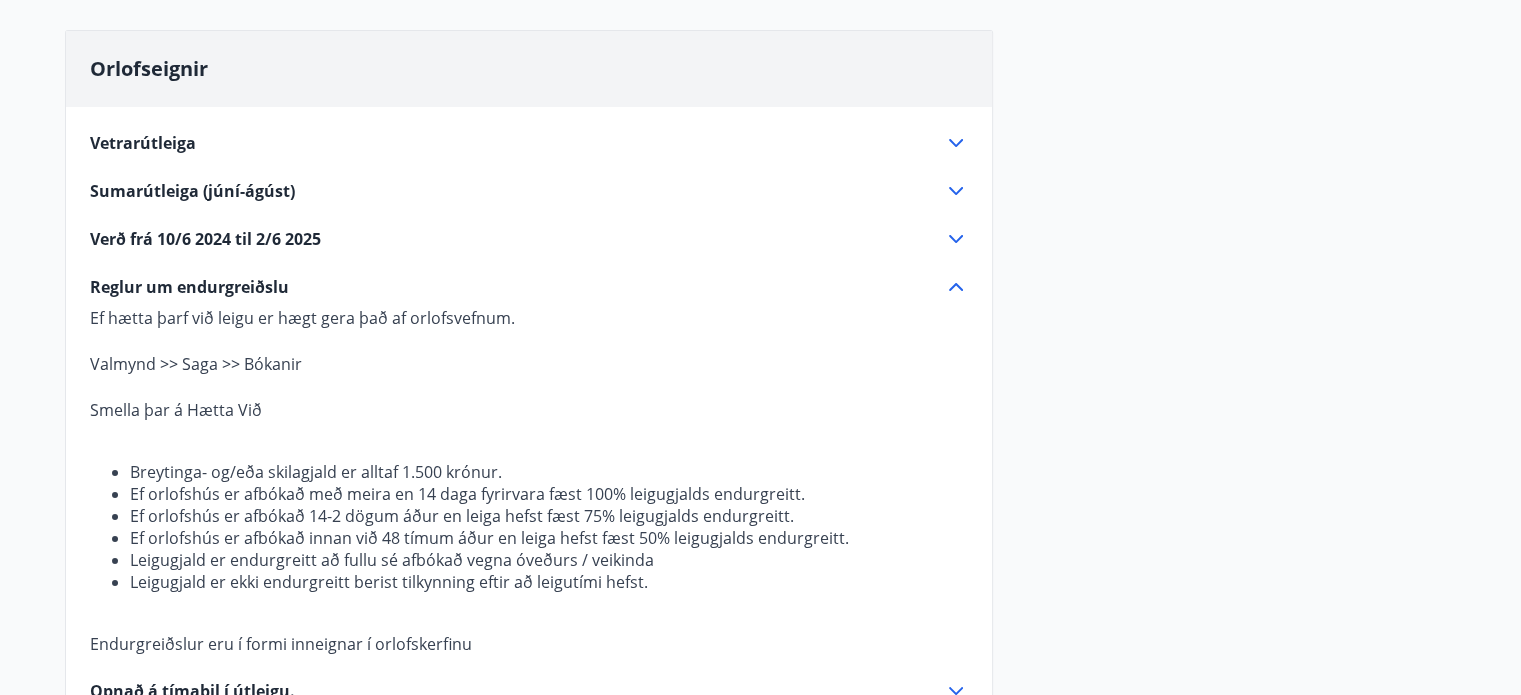 click 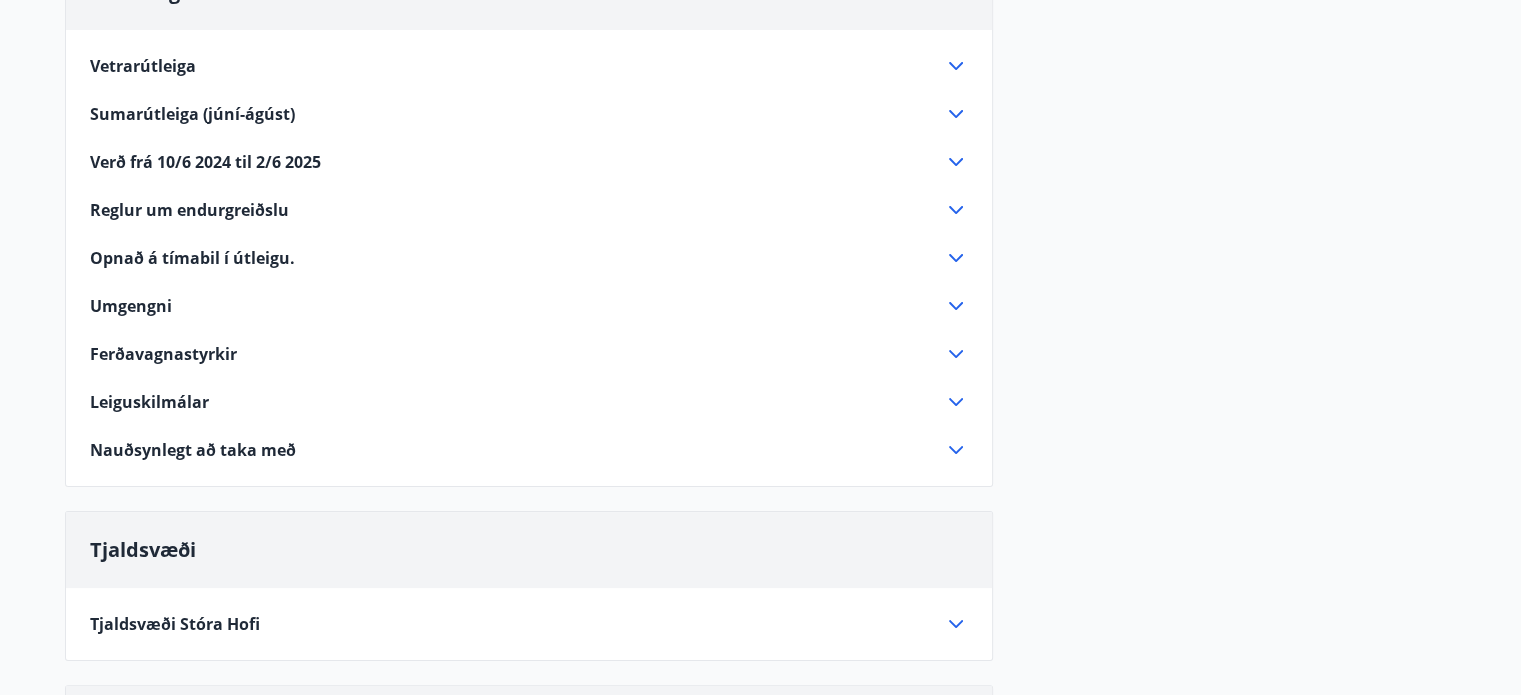 scroll, scrollTop: 0, scrollLeft: 0, axis: both 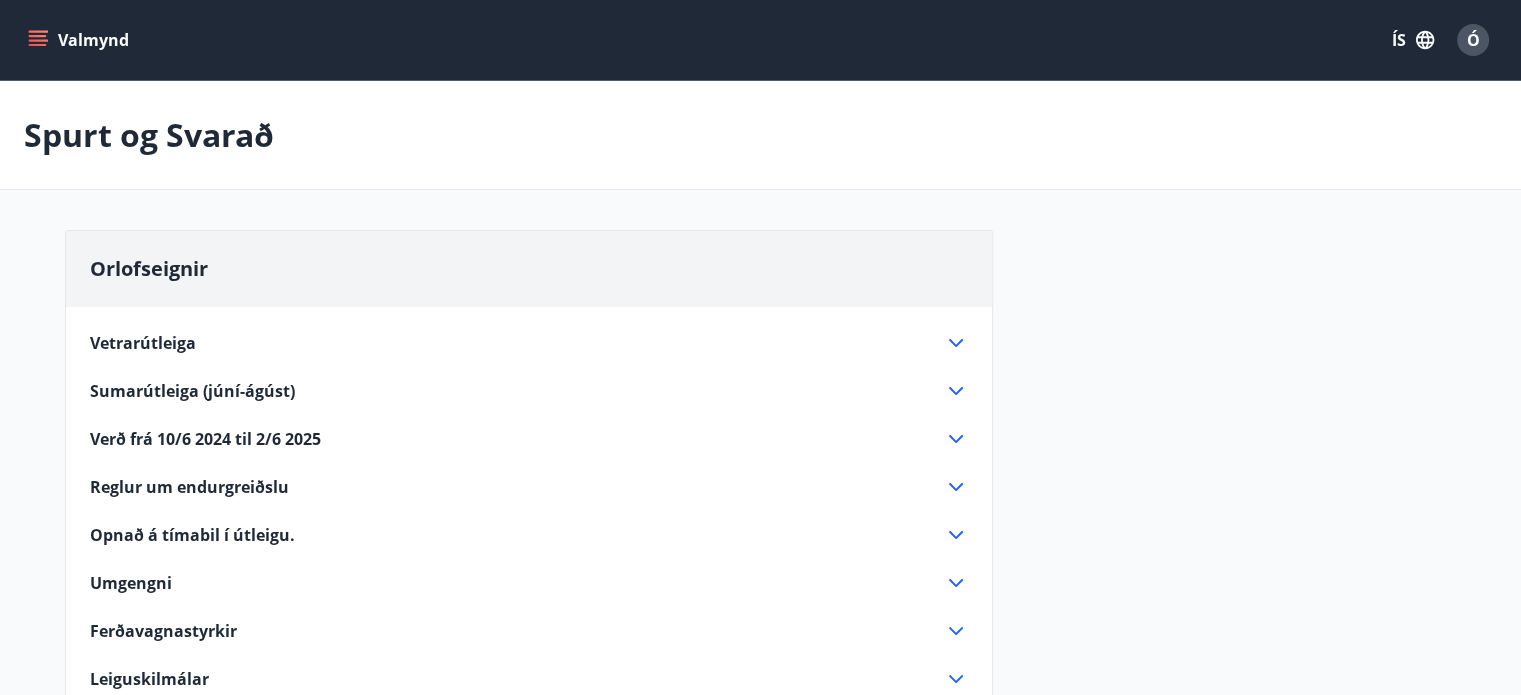click 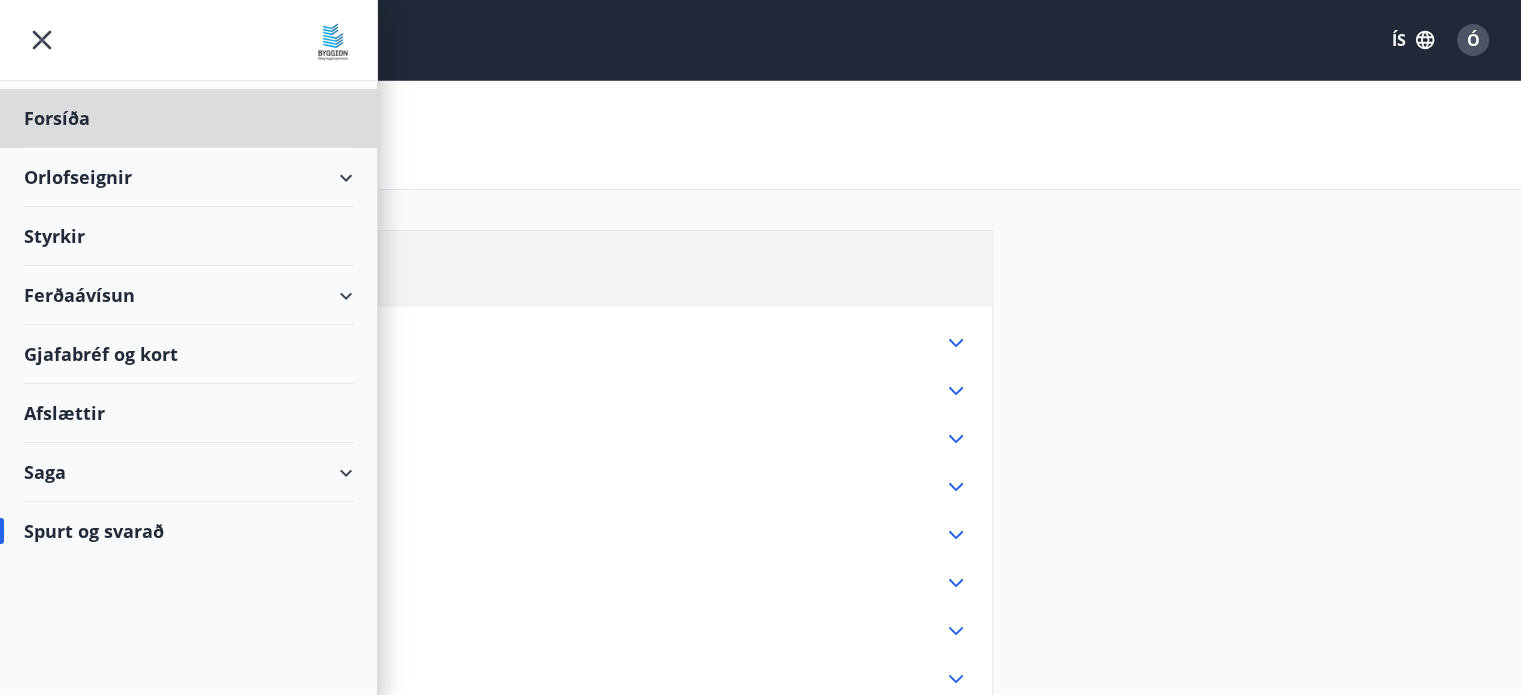click on "Styrkir" at bounding box center (188, 118) 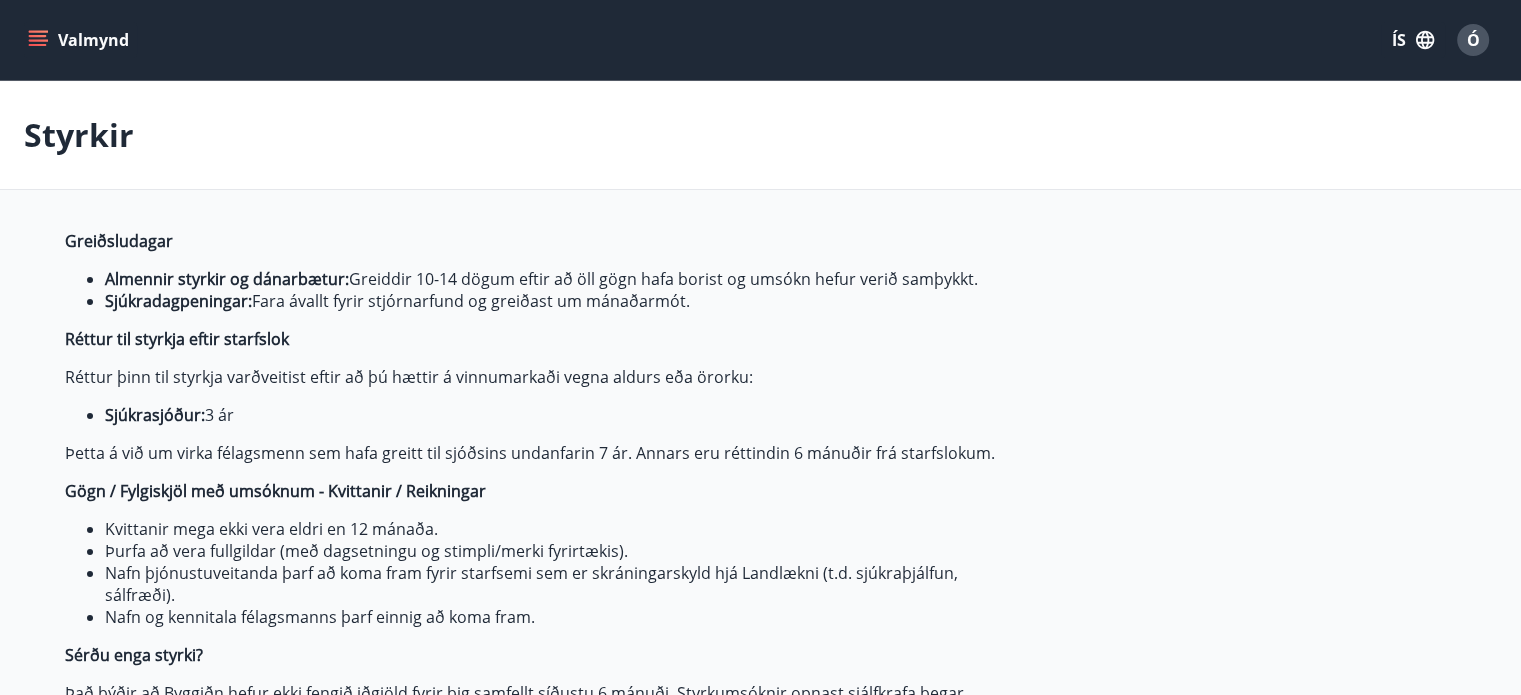 type on "***" 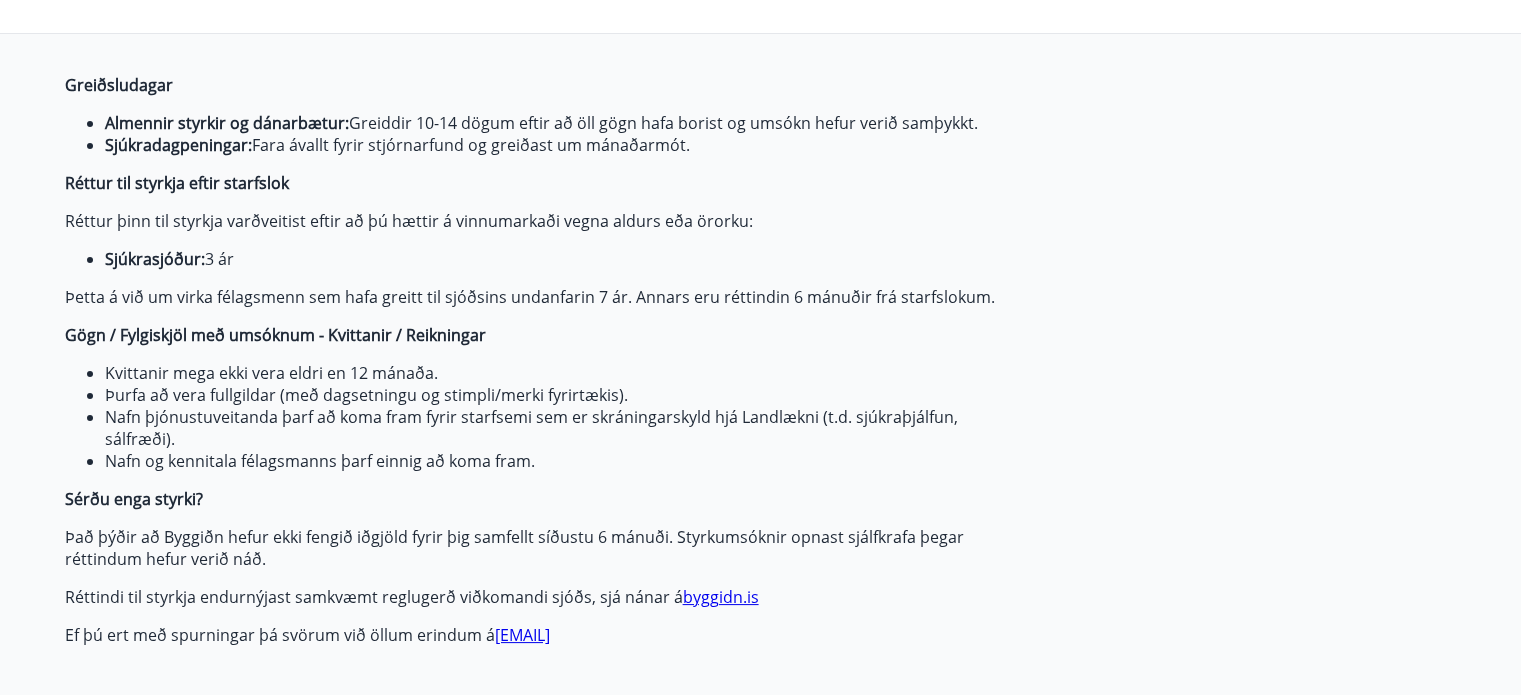 scroll, scrollTop: 200, scrollLeft: 0, axis: vertical 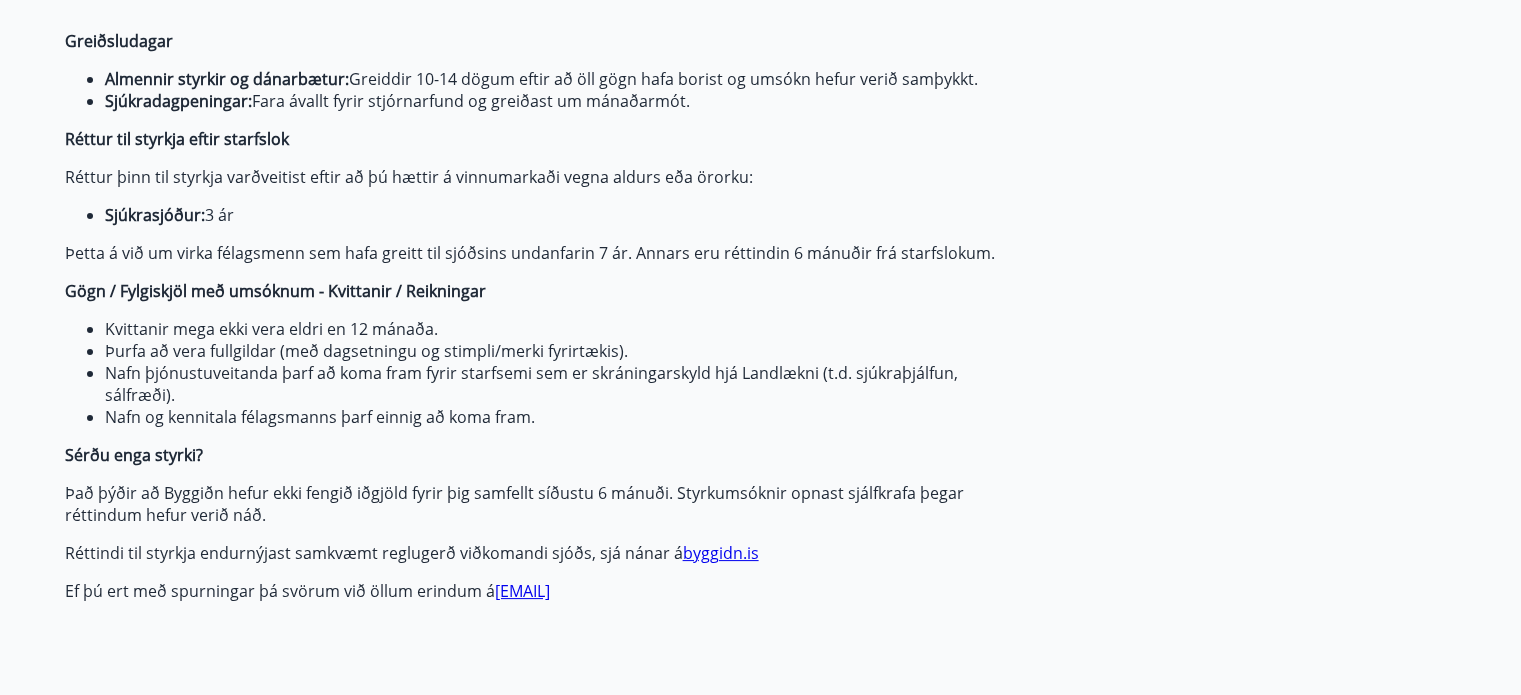 click on "[EMAIL]" at bounding box center [522, 591] 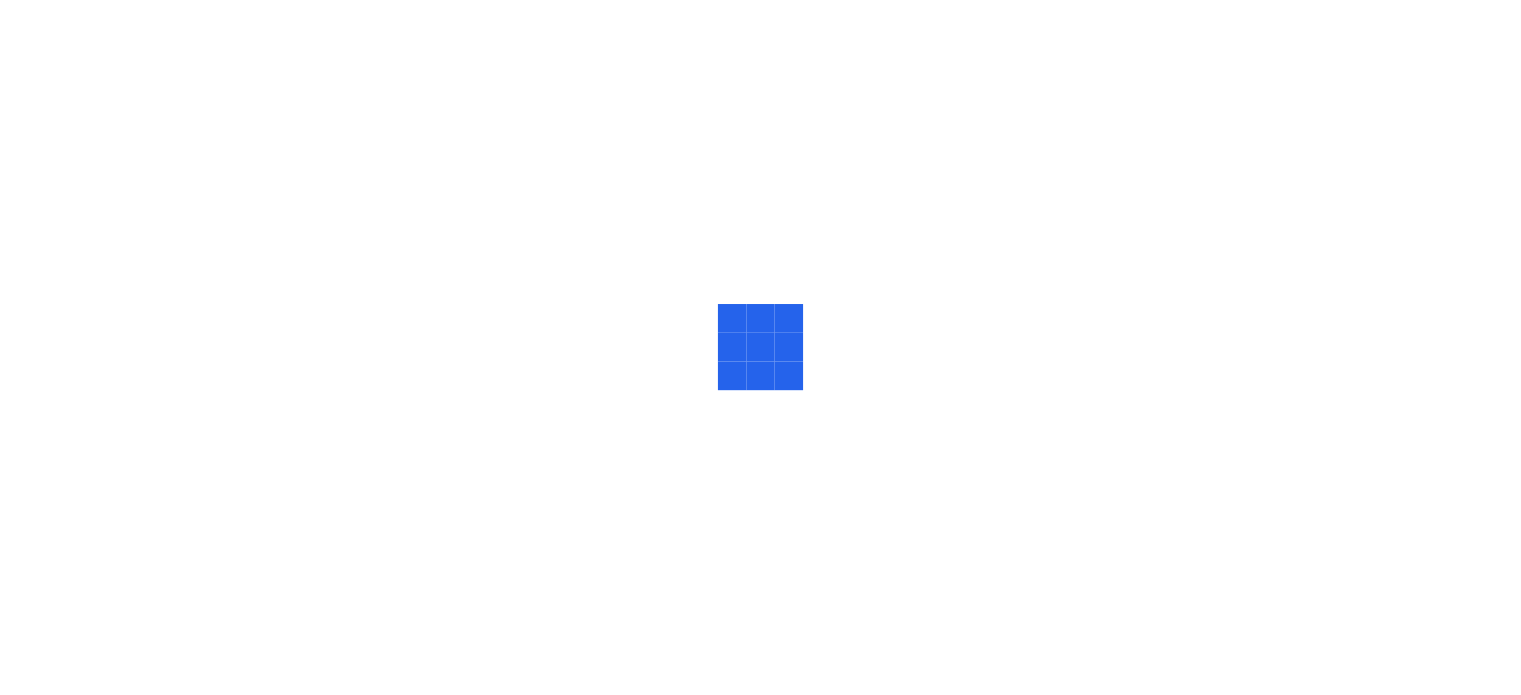 scroll, scrollTop: 0, scrollLeft: 0, axis: both 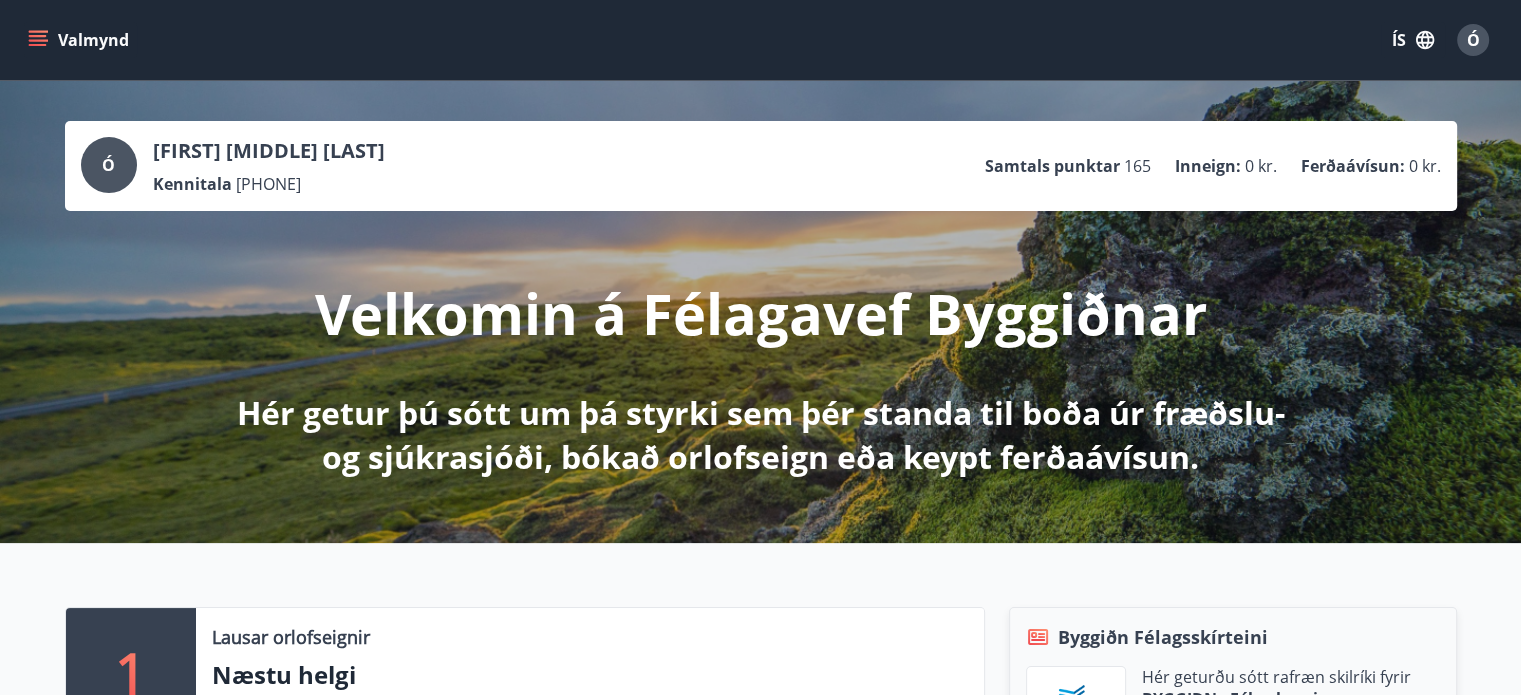 click 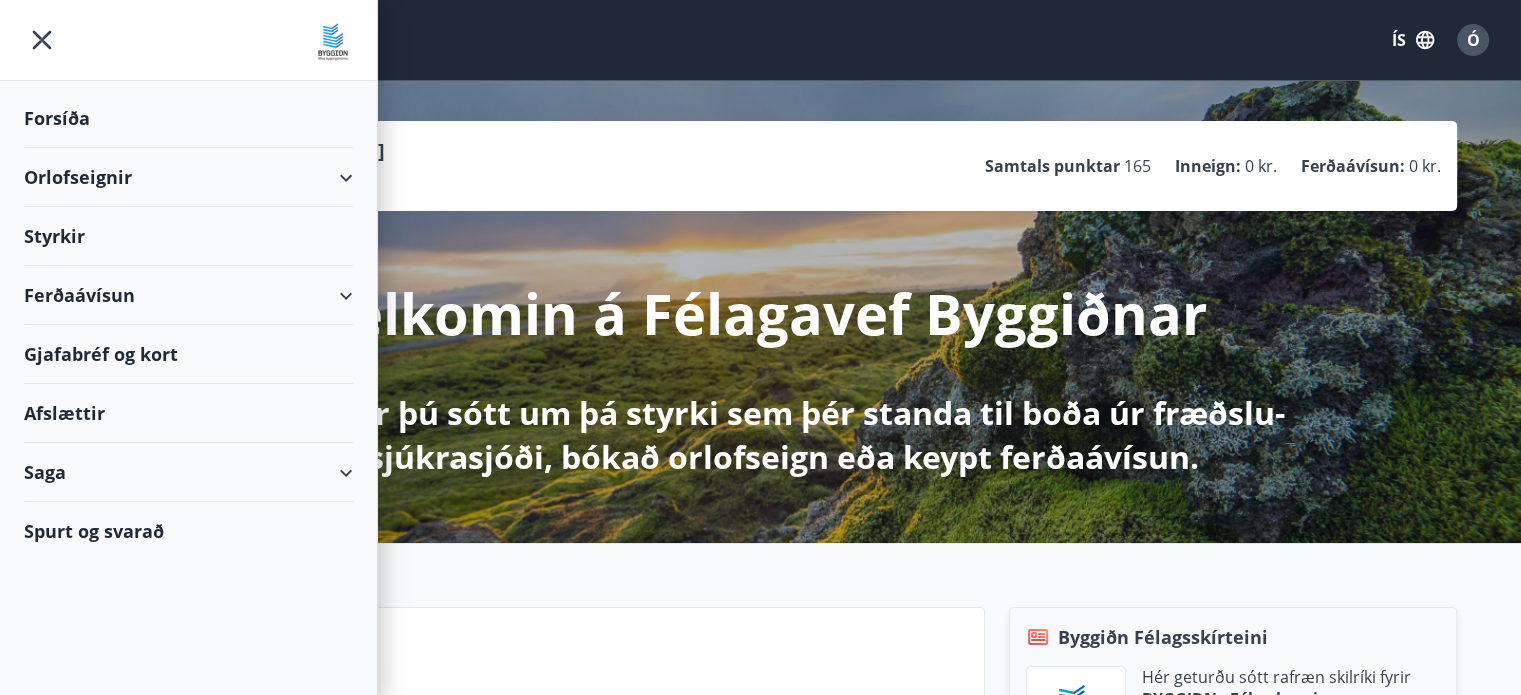 click on "Spurt og svarað" at bounding box center [188, 531] 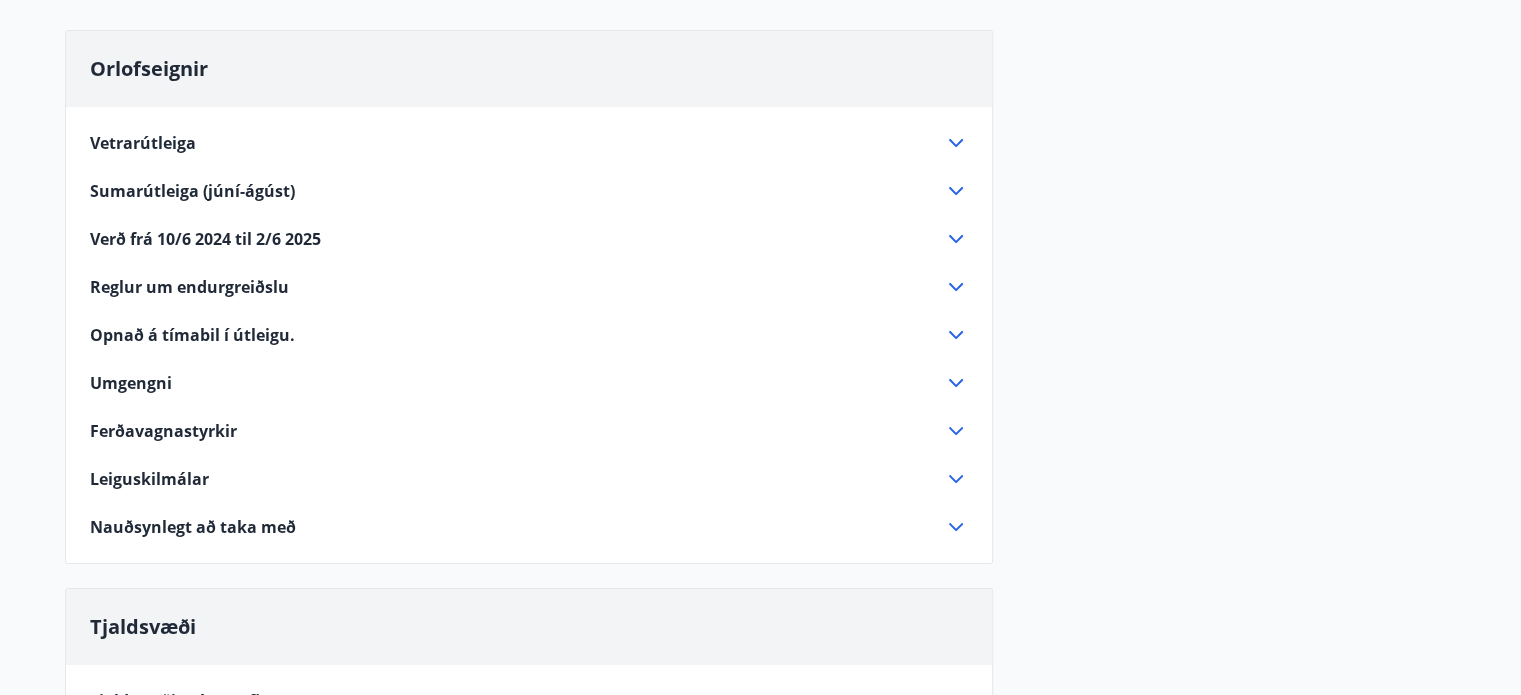 scroll, scrollTop: 0, scrollLeft: 0, axis: both 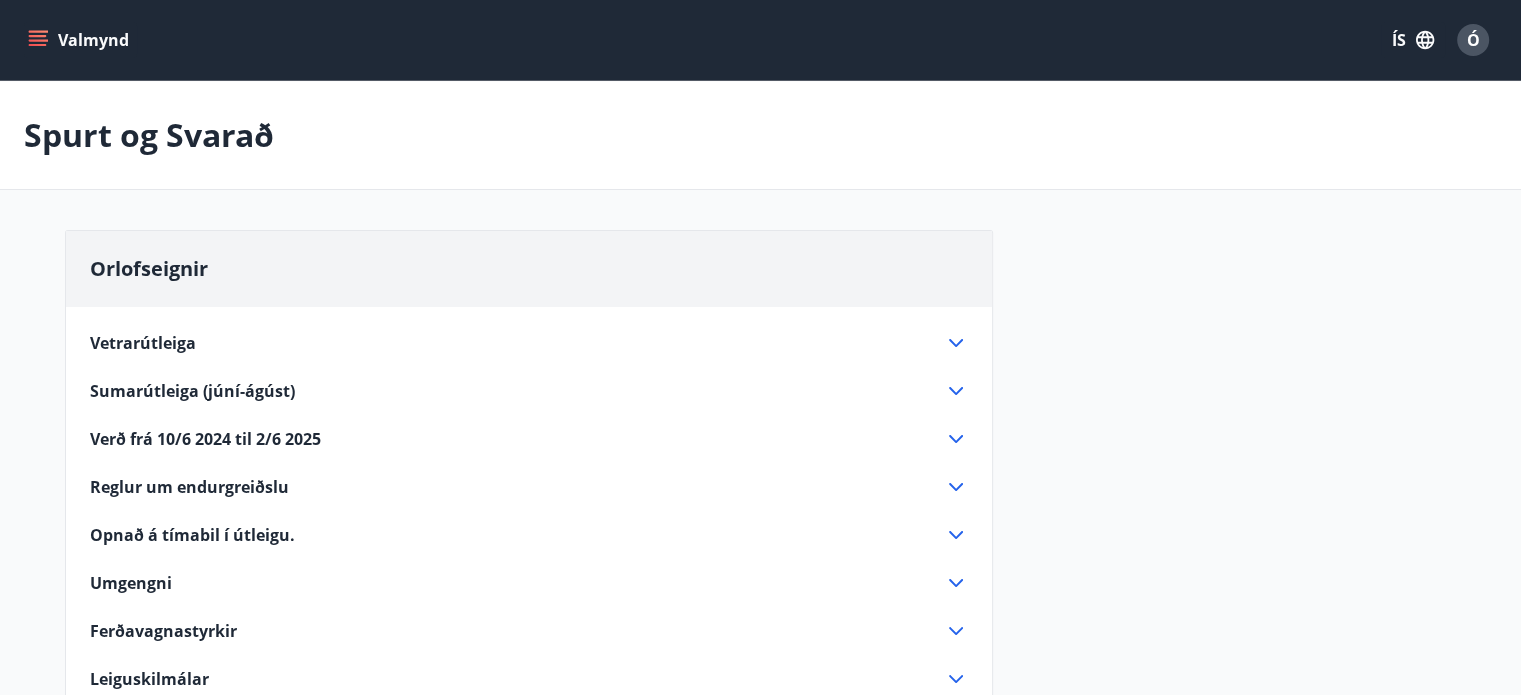 click 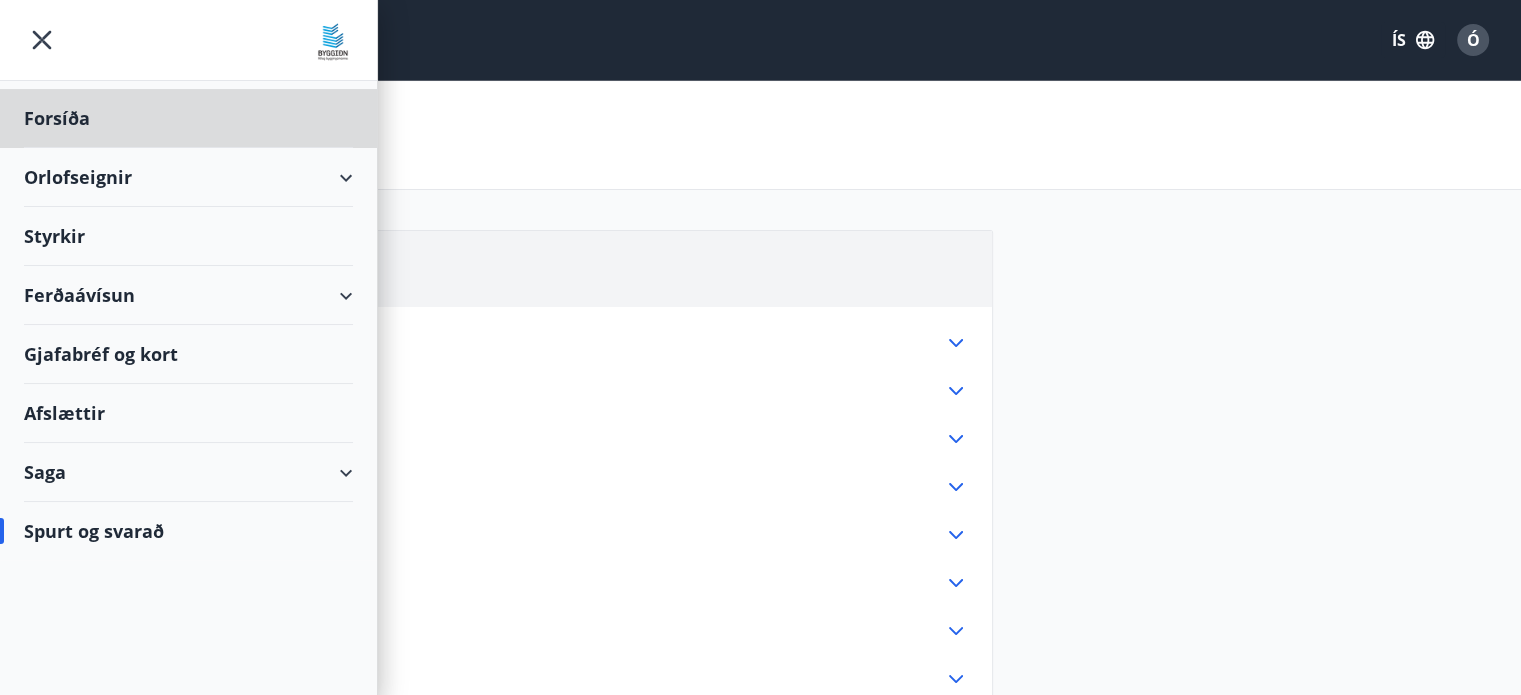 click on "Styrkir" at bounding box center (188, 118) 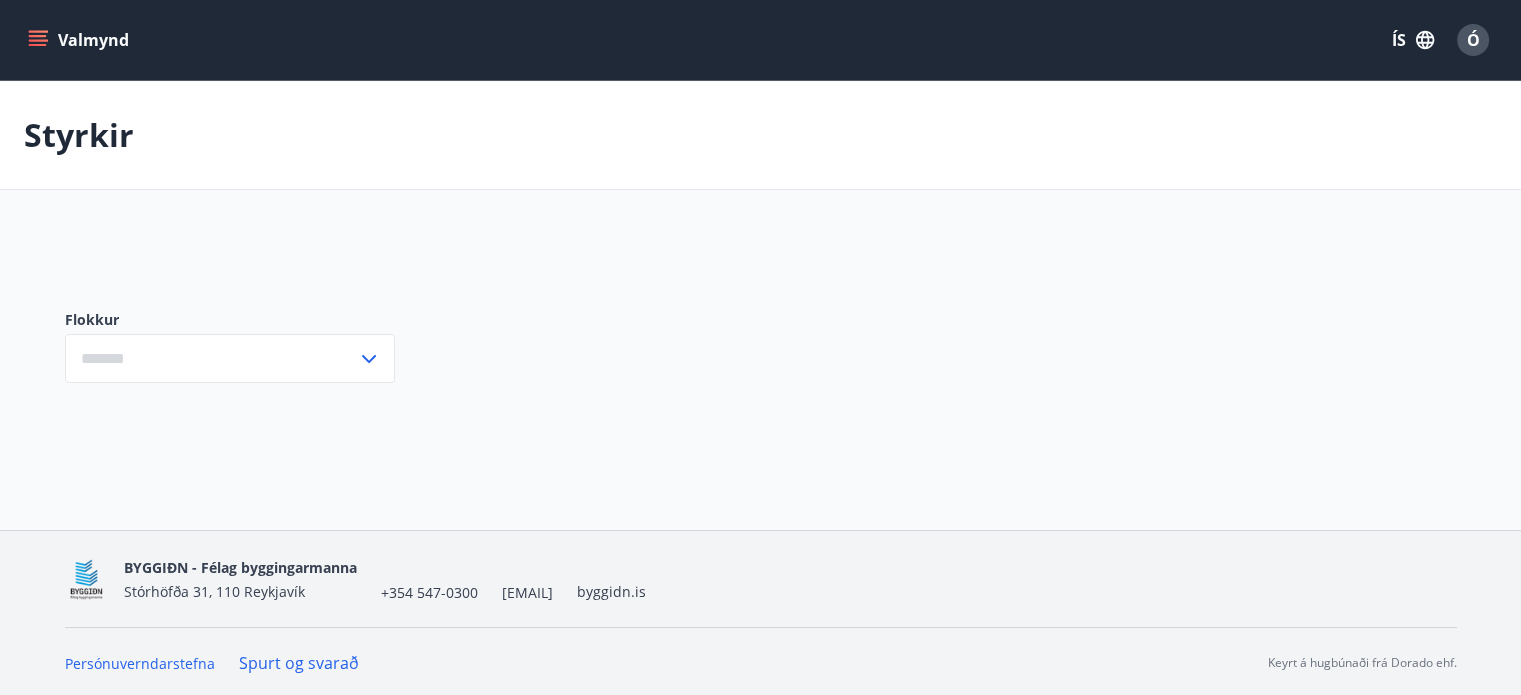 type on "***" 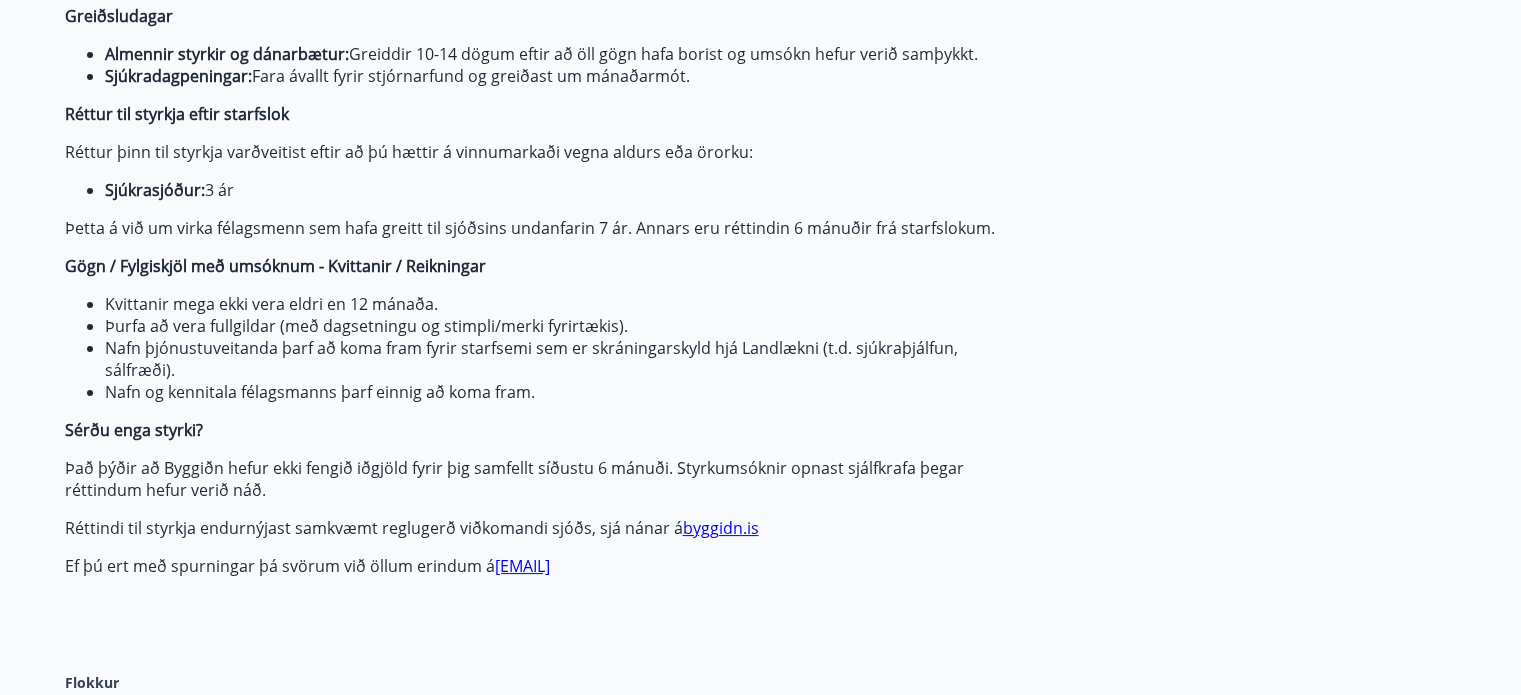 scroll, scrollTop: 500, scrollLeft: 0, axis: vertical 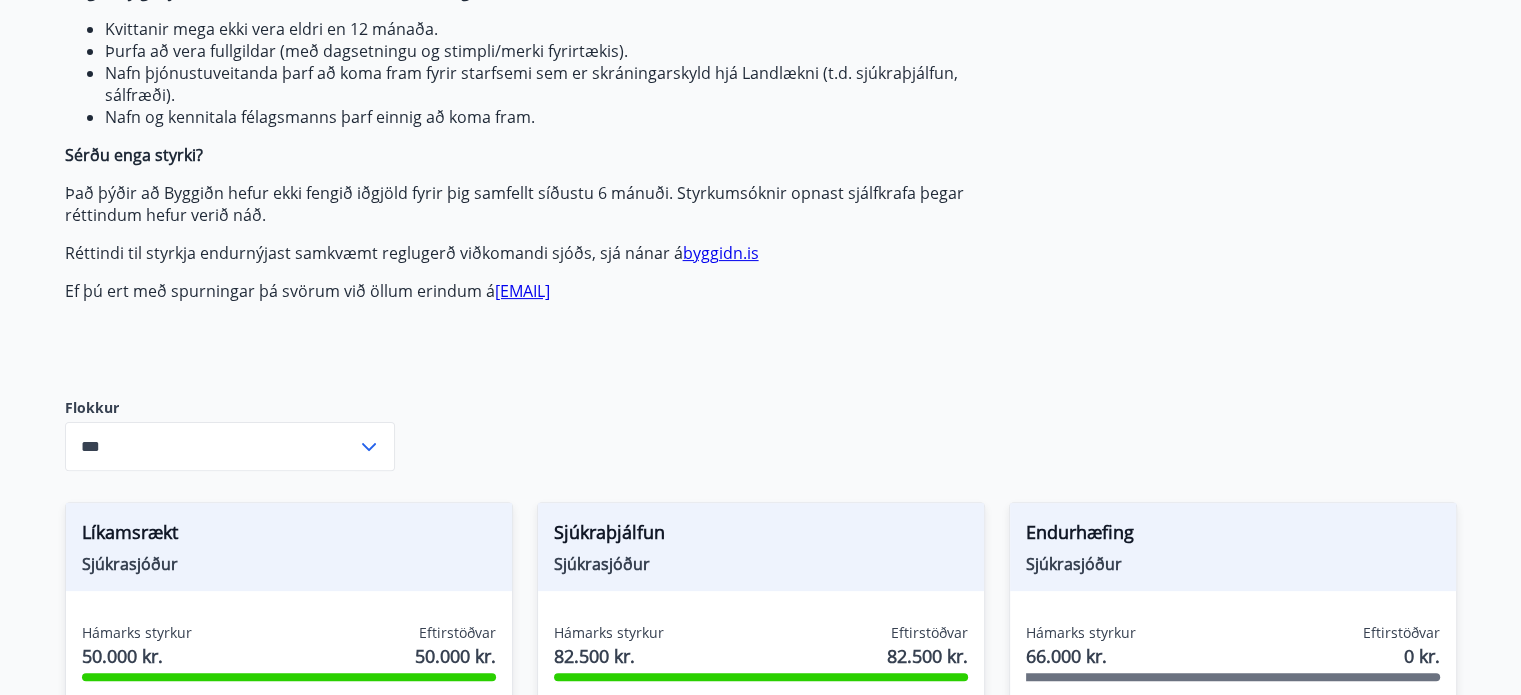 click on "[EMAIL]" at bounding box center [522, 291] 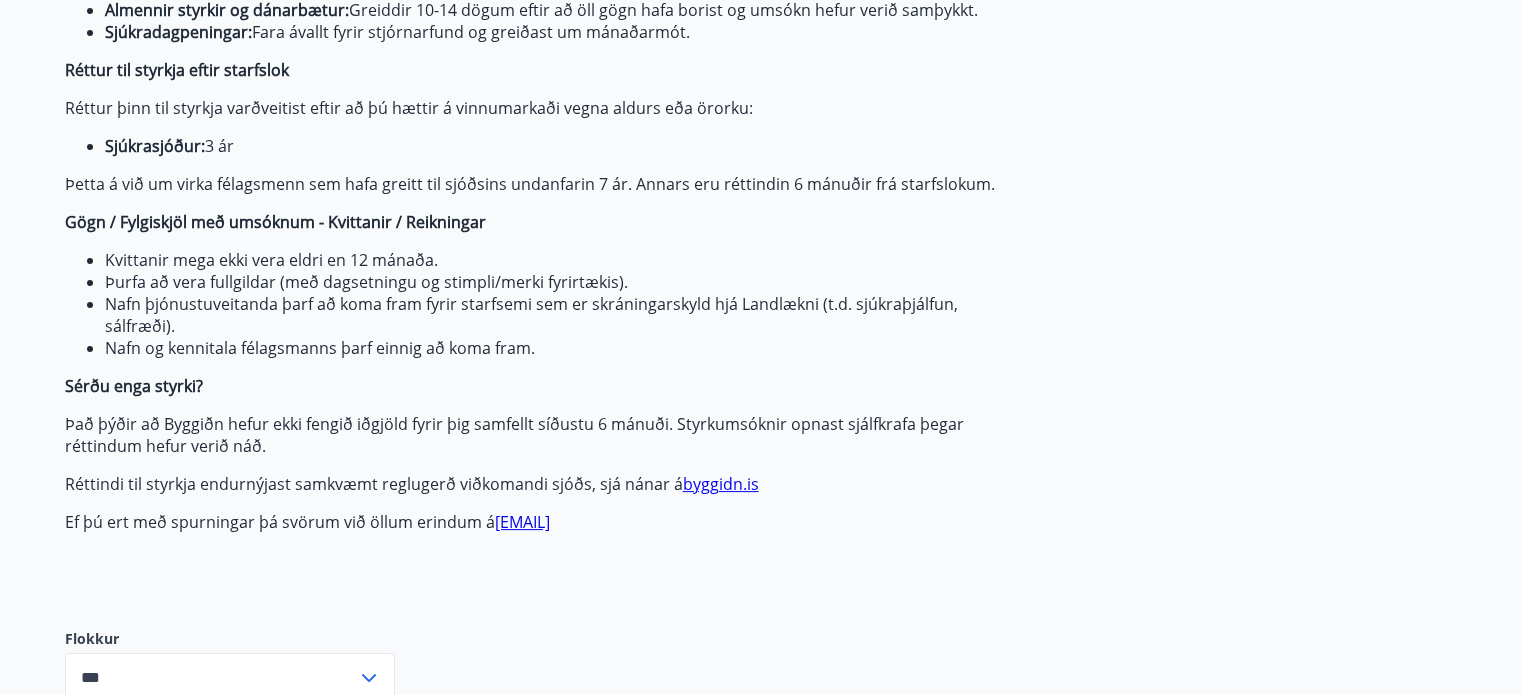 scroll, scrollTop: 300, scrollLeft: 0, axis: vertical 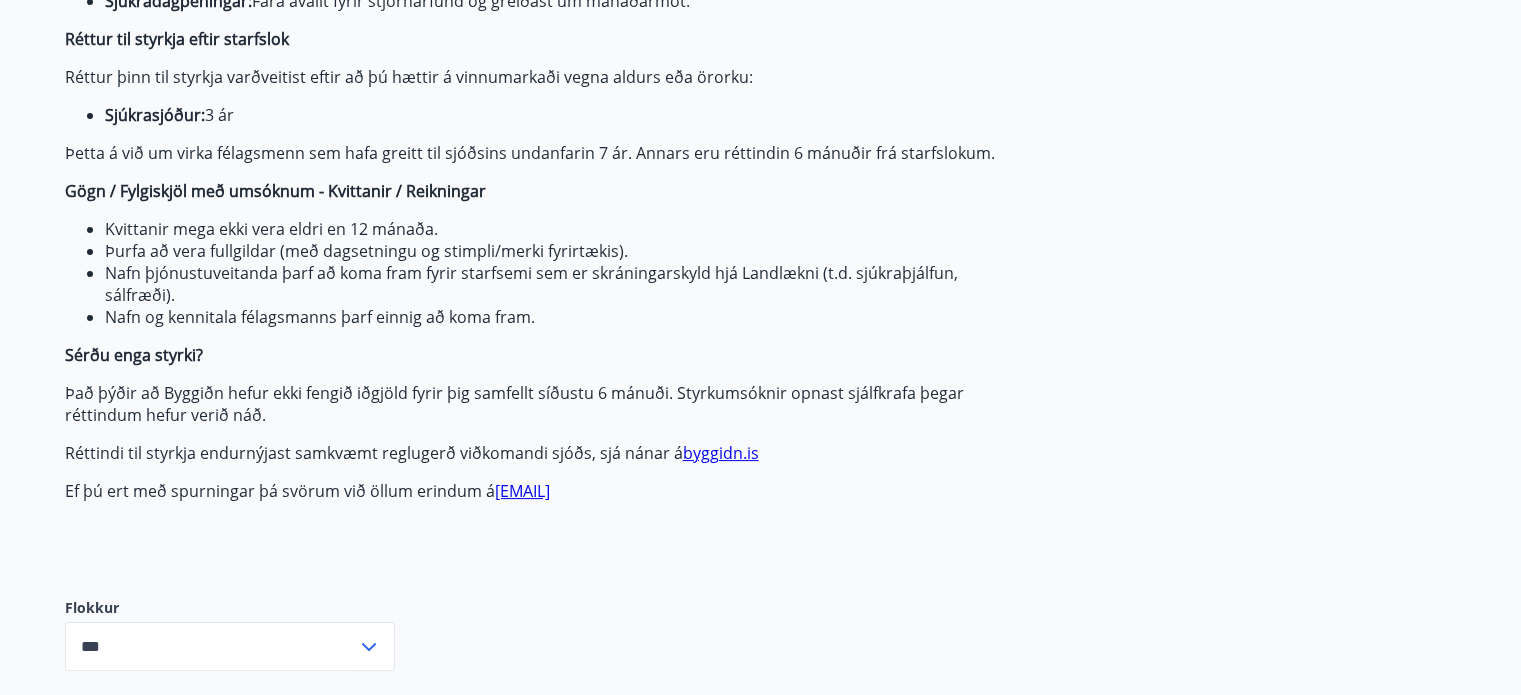 click on "[EMAIL]" at bounding box center (522, 491) 